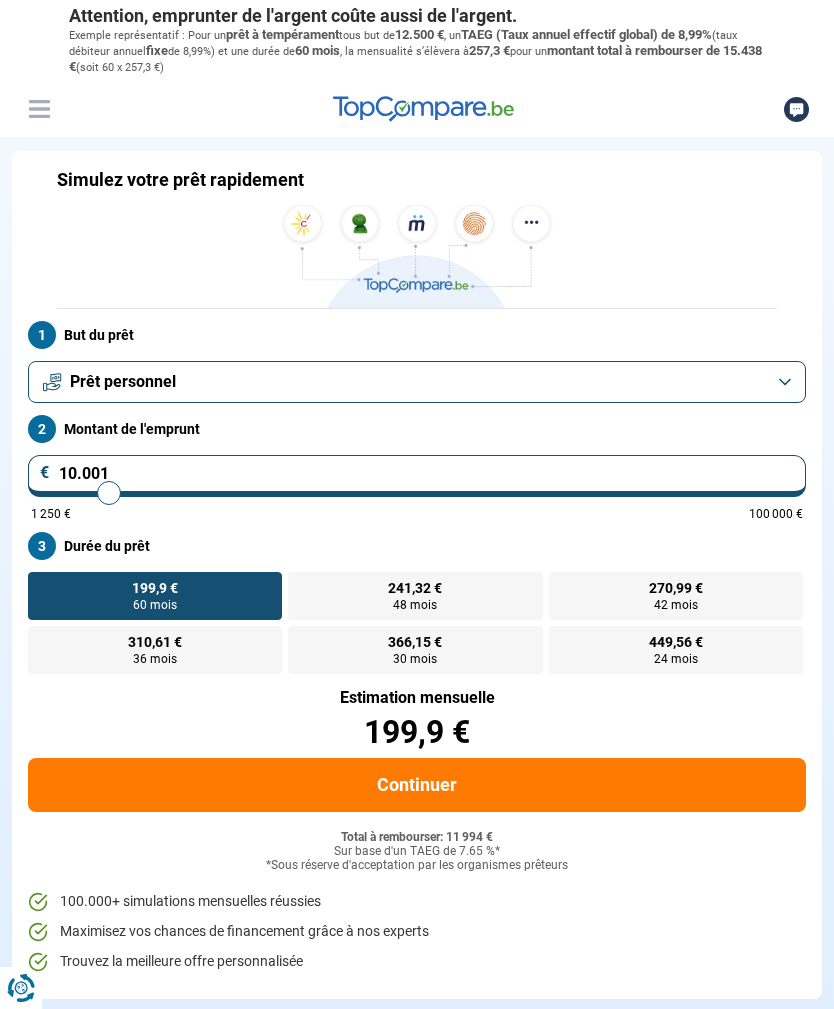 scroll, scrollTop: 0, scrollLeft: 0, axis: both 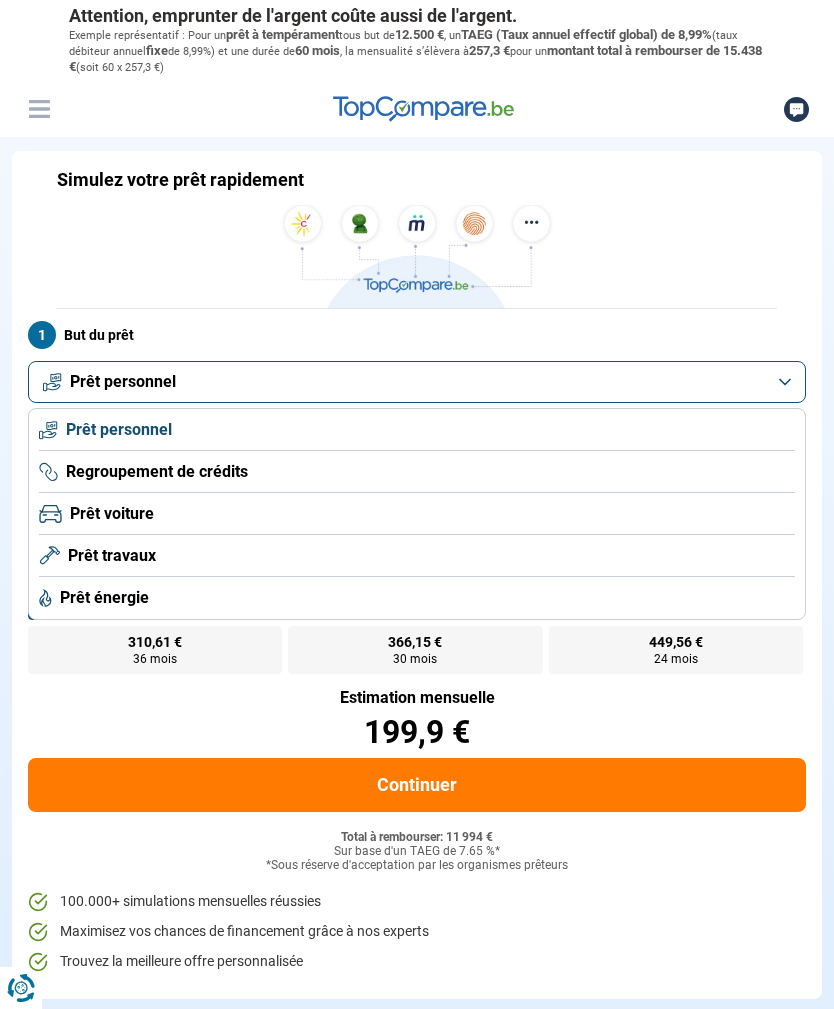 click on "Prêt personnel" at bounding box center (417, 382) 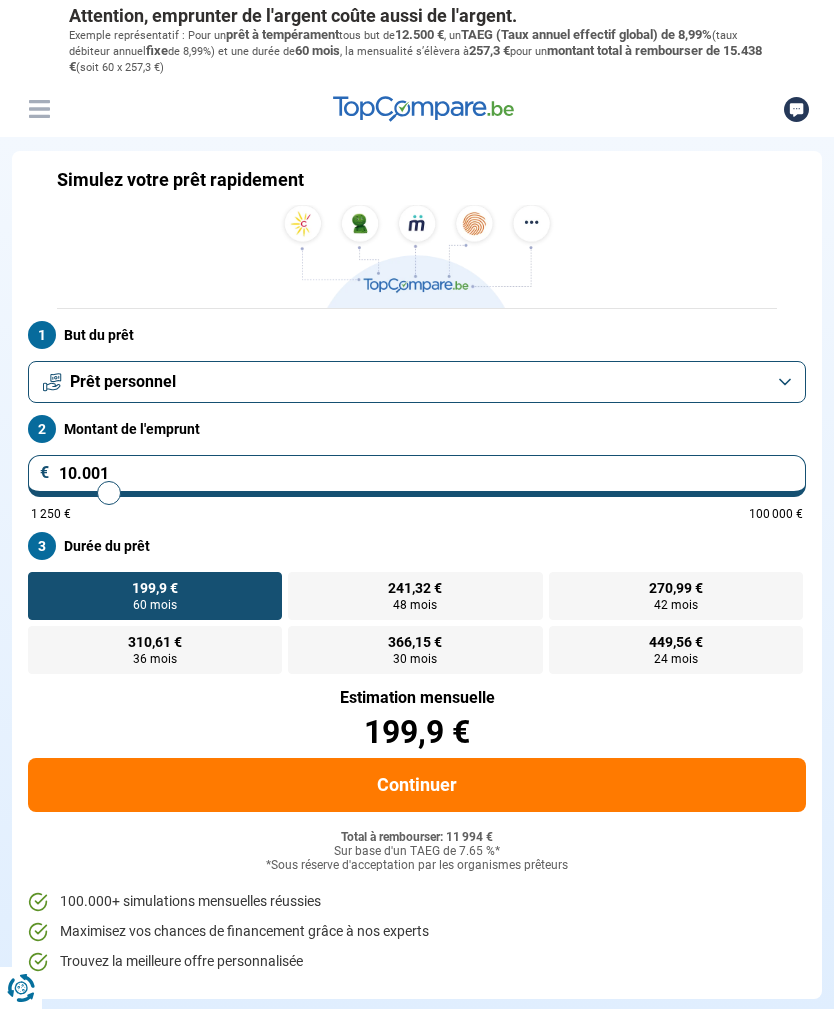 type on "11.500" 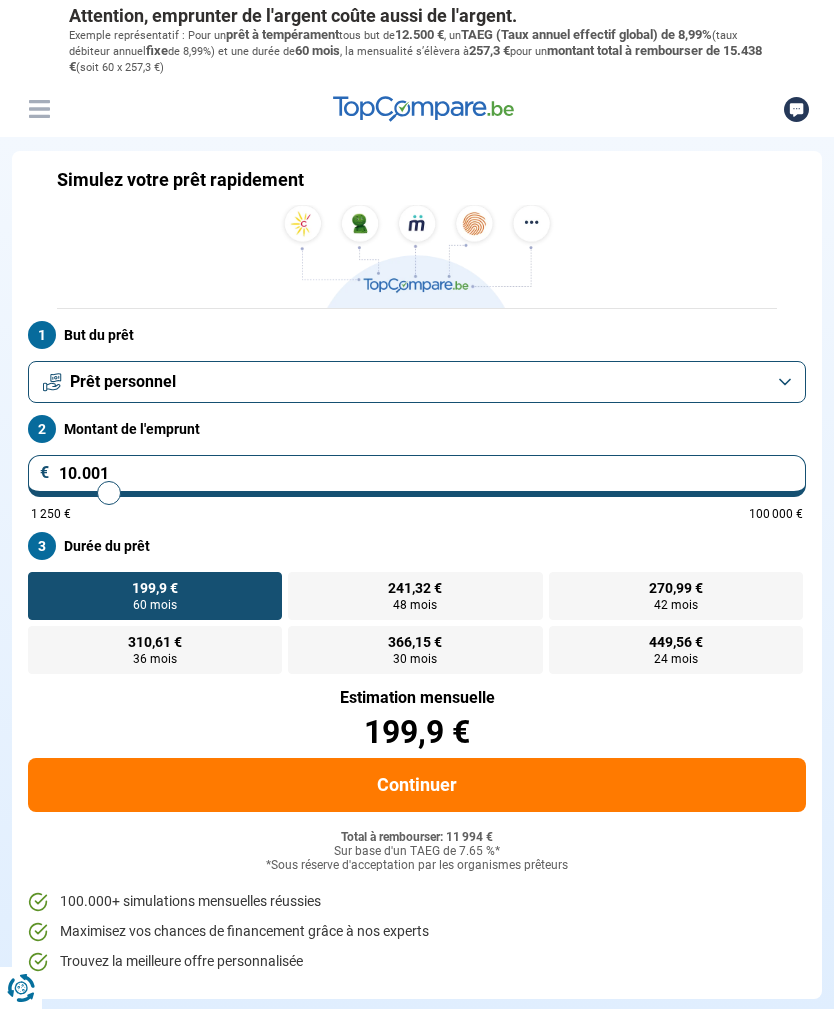type on "11500" 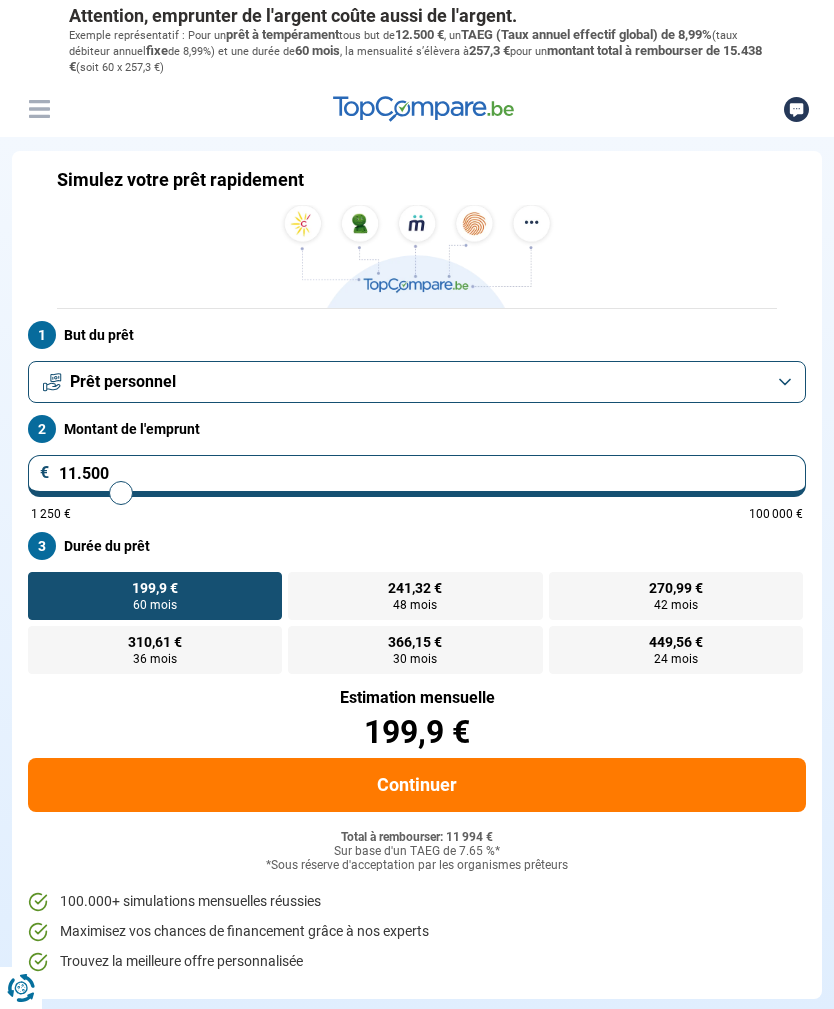 type on "12.250" 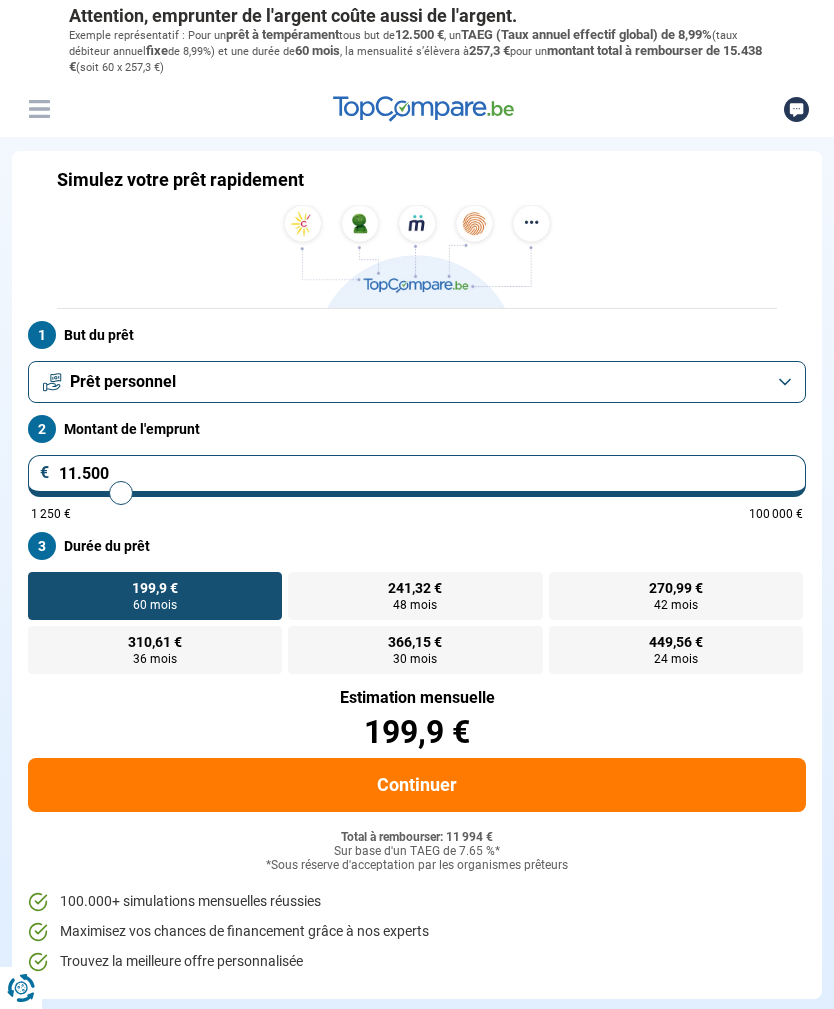 type on "12250" 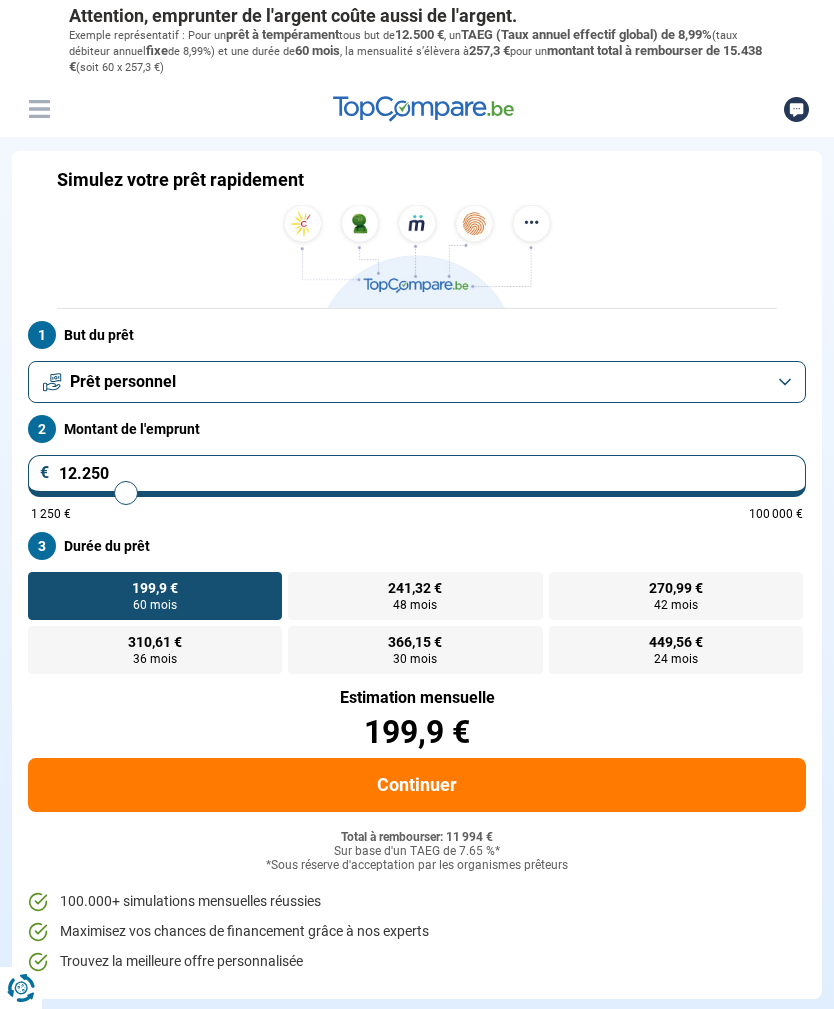 type on "12.750" 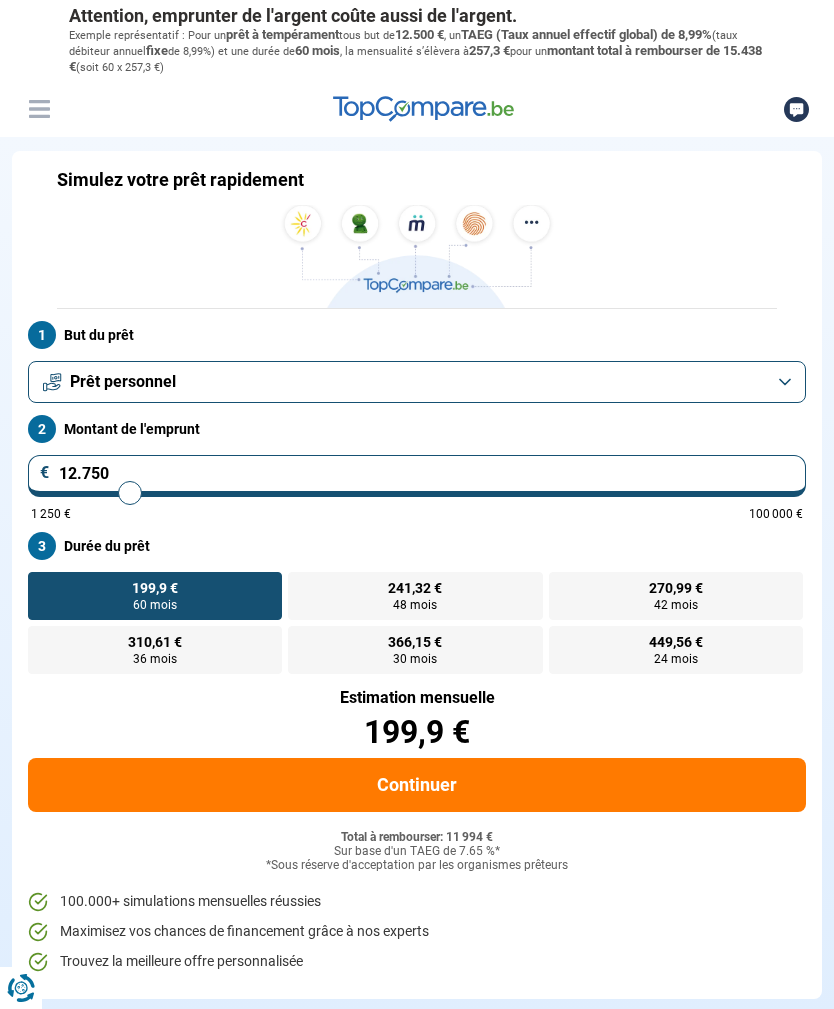 type on "13.250" 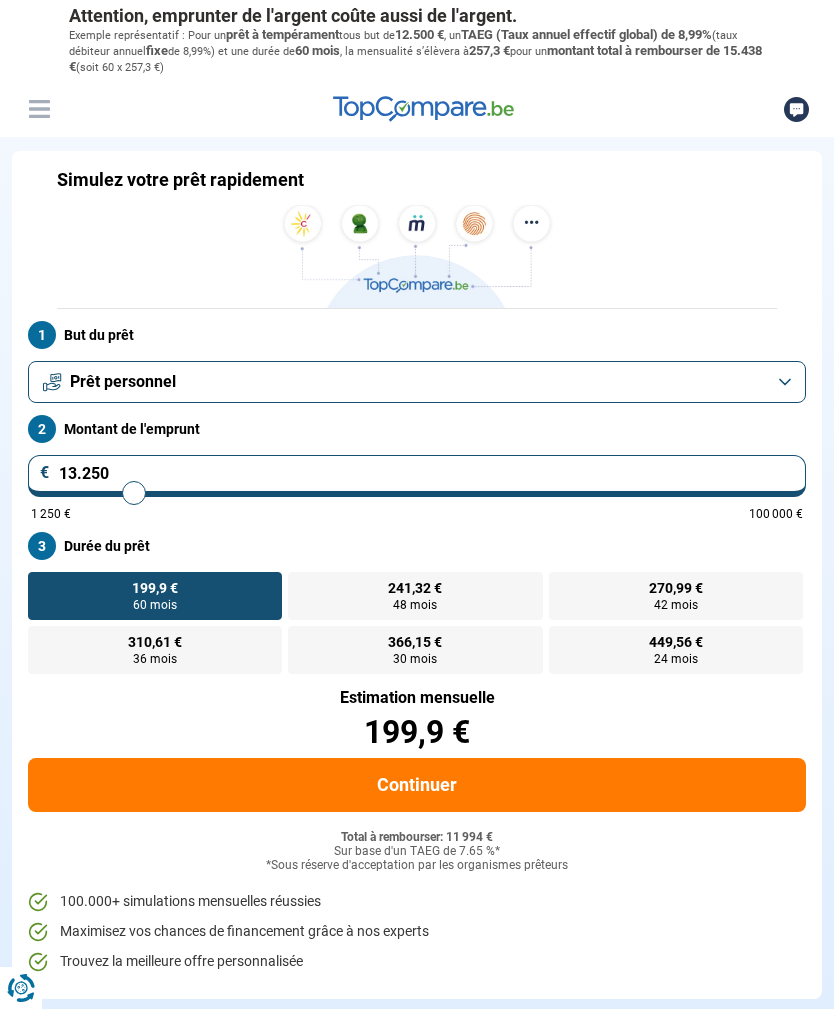 type on "13.750" 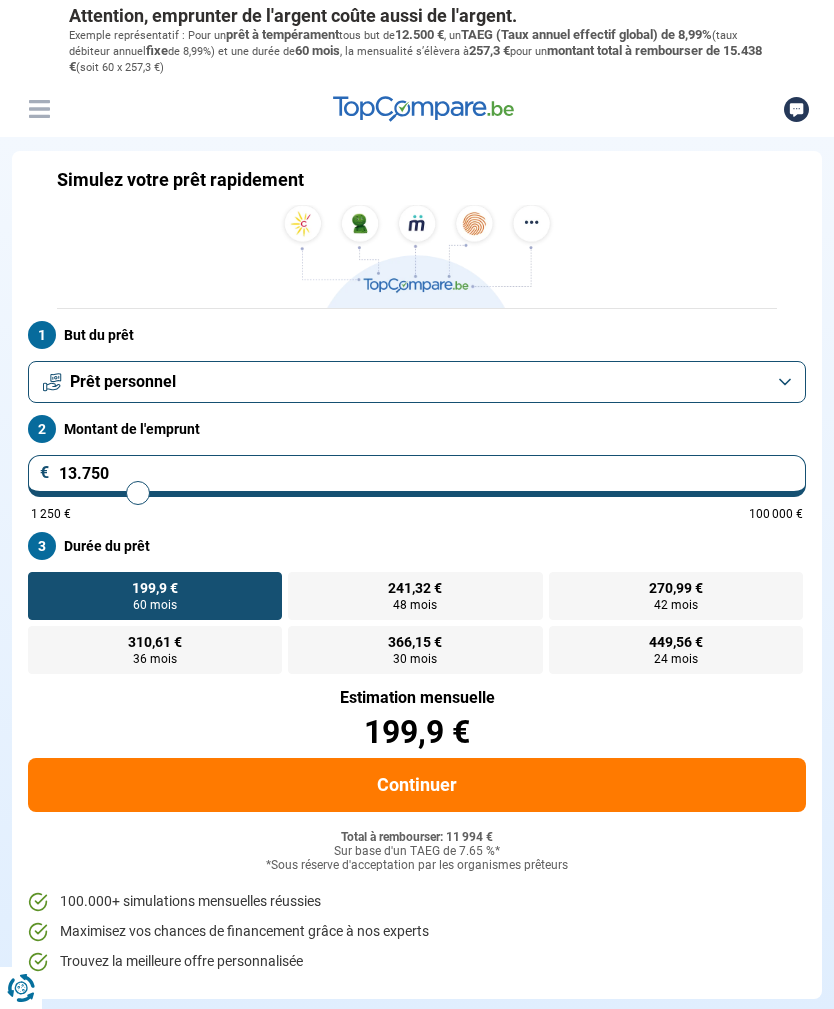 type on "14.500" 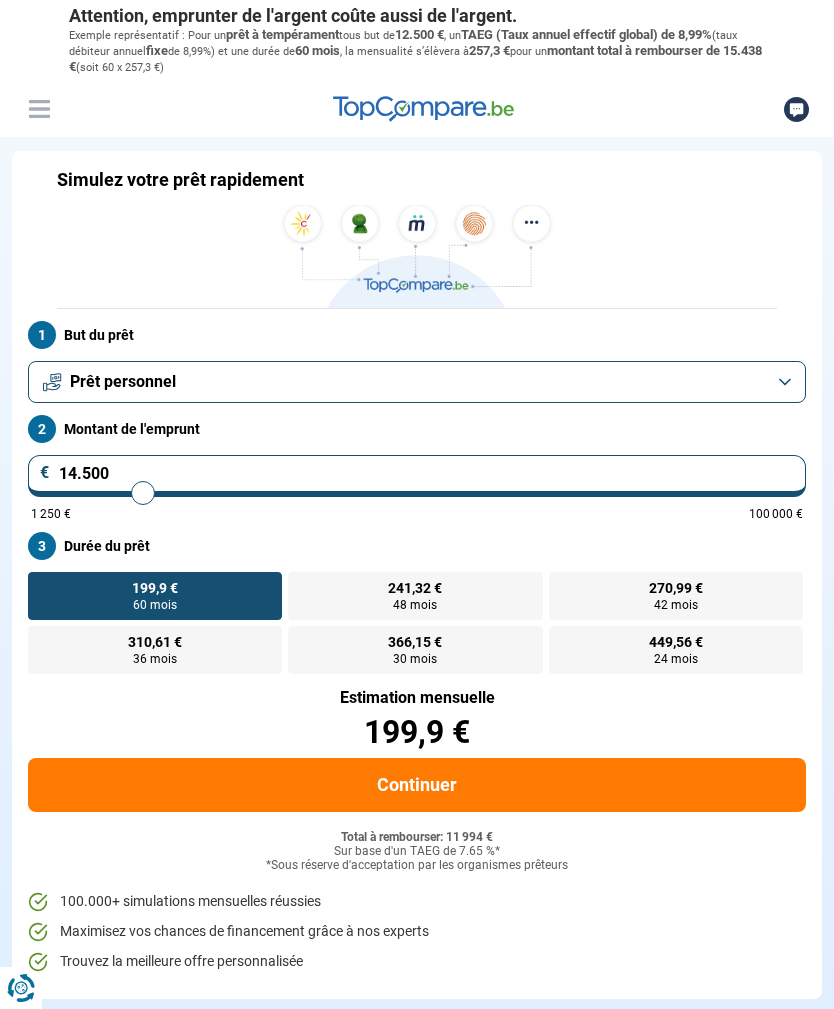 type on "15.000" 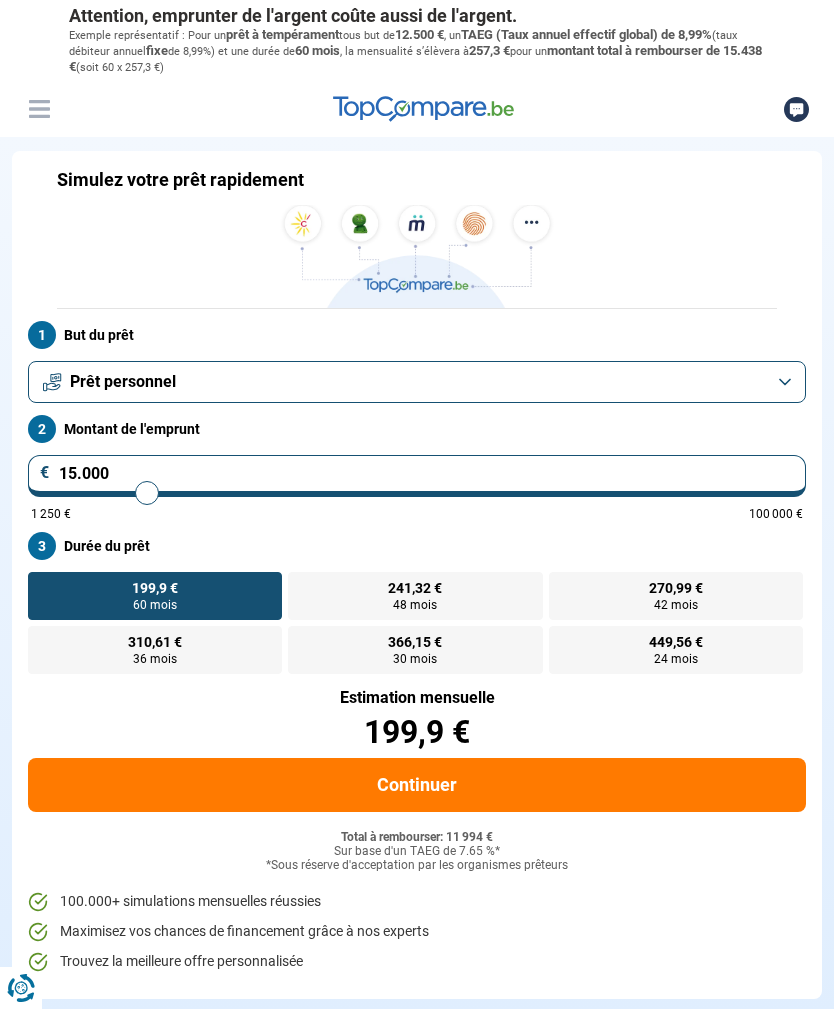type on "15.750" 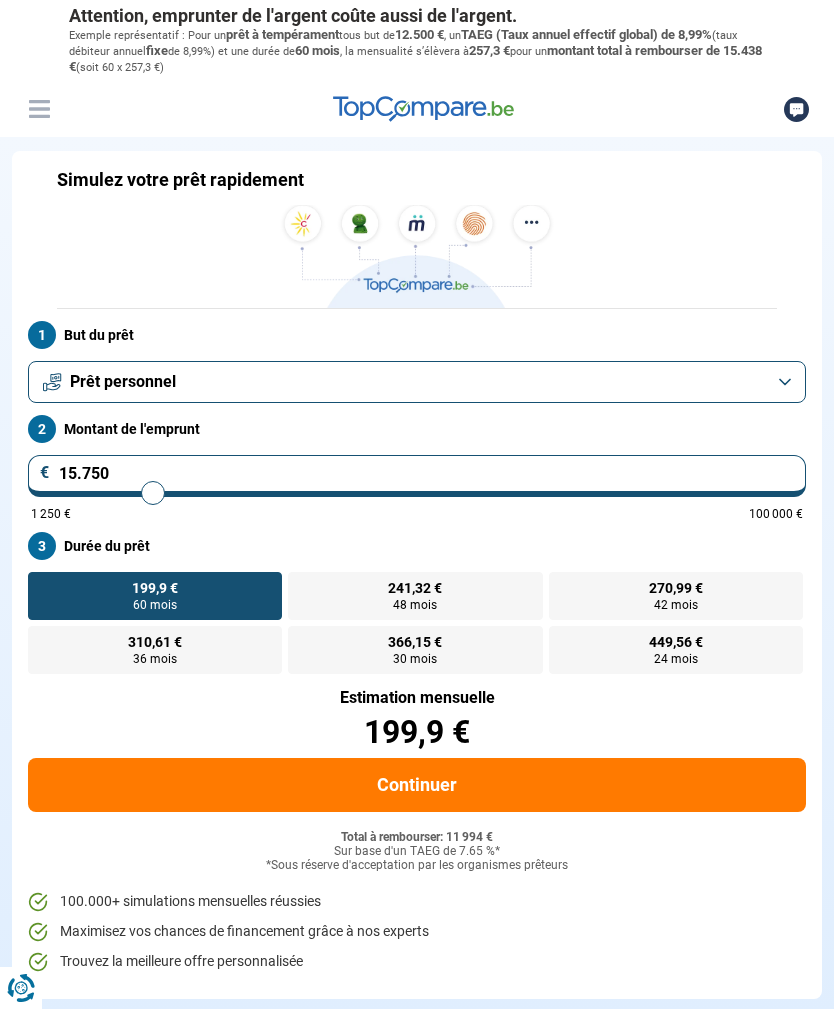 type on "16.250" 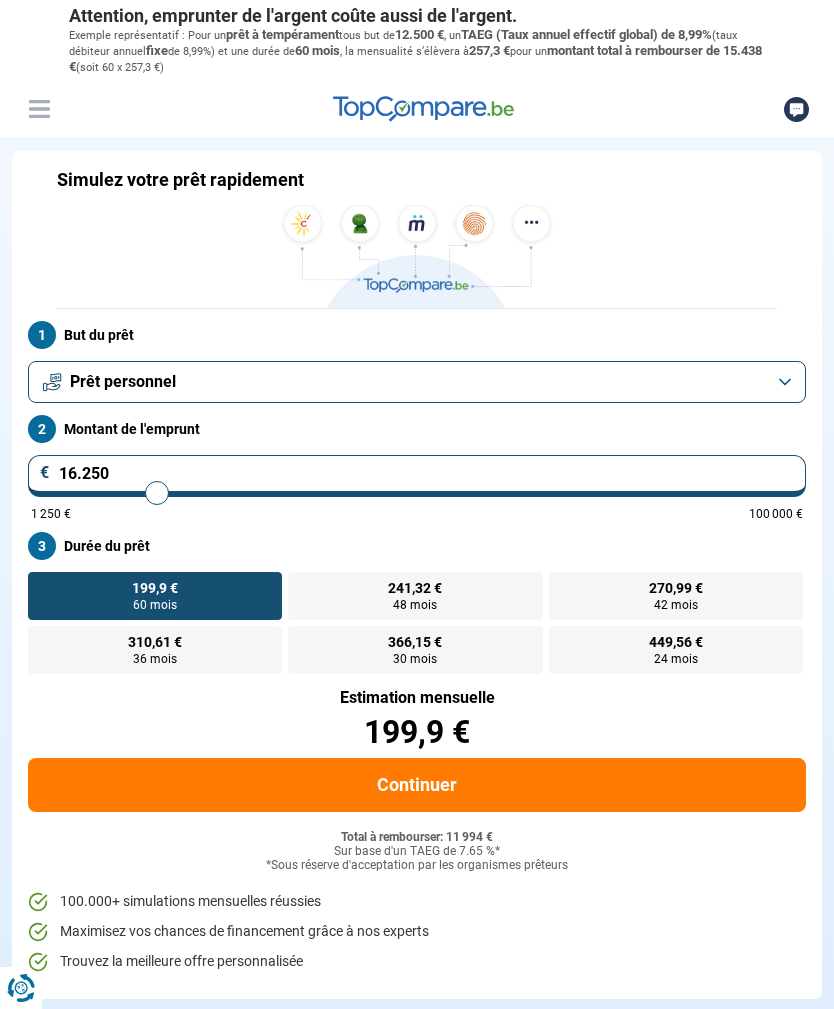 type on "16.500" 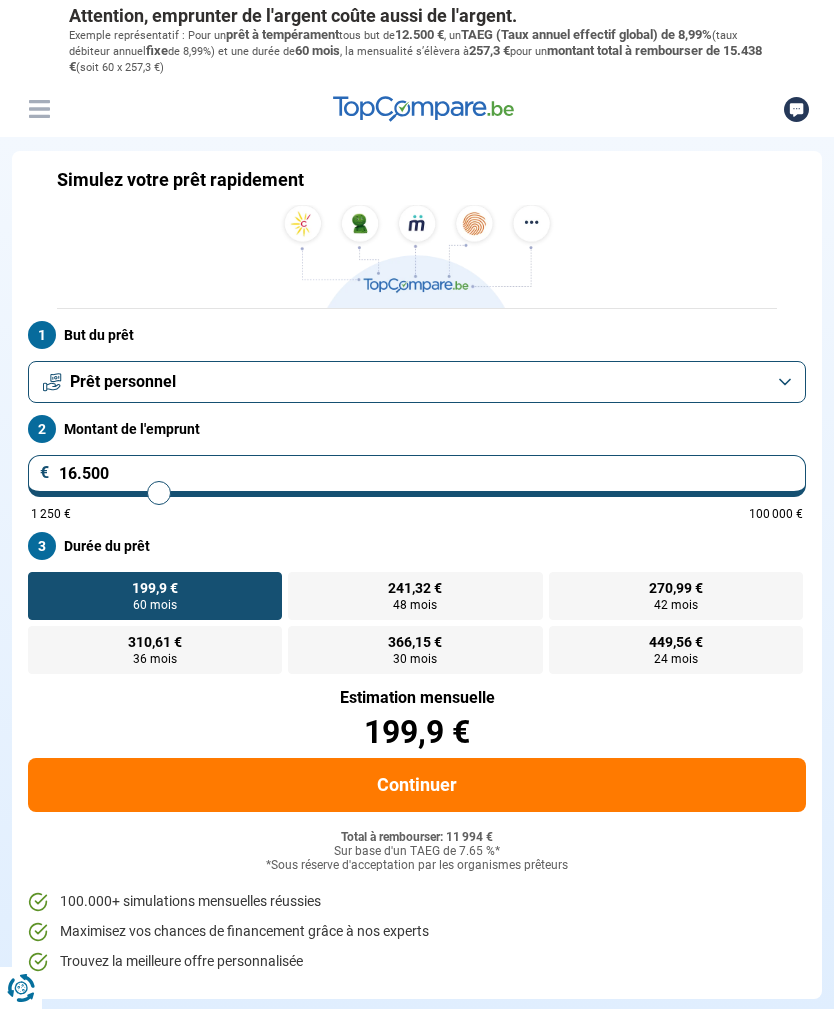 type on "17.250" 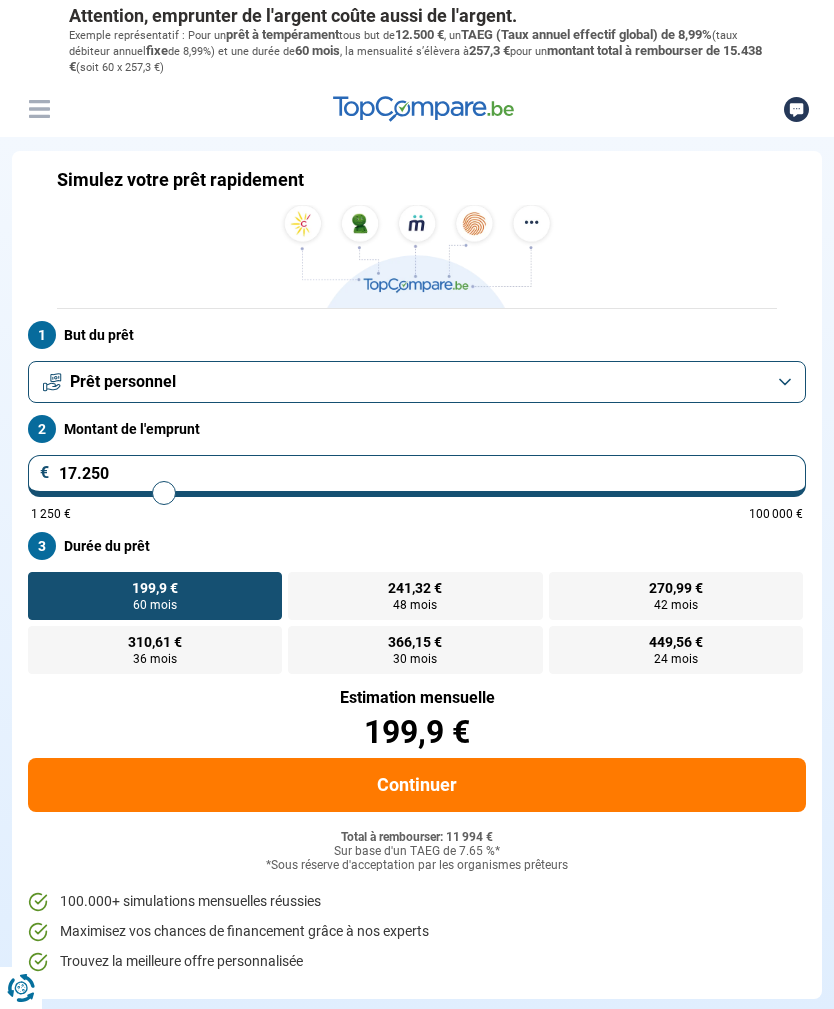 type on "17.500" 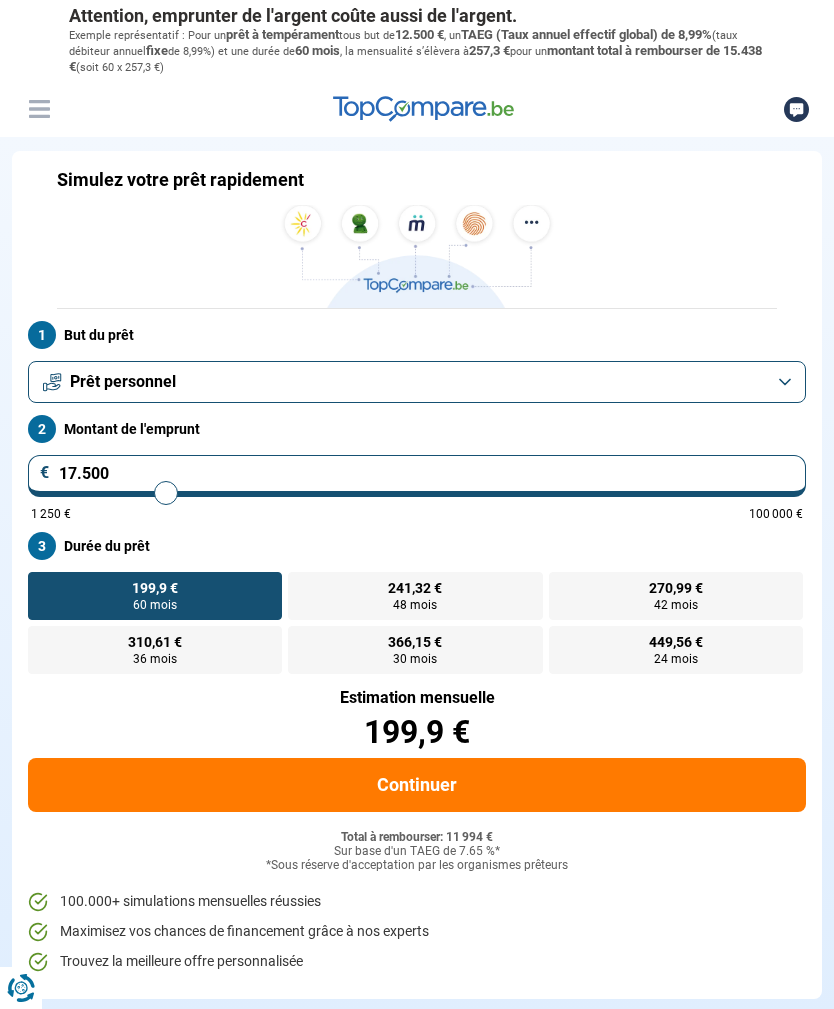 type on "18.000" 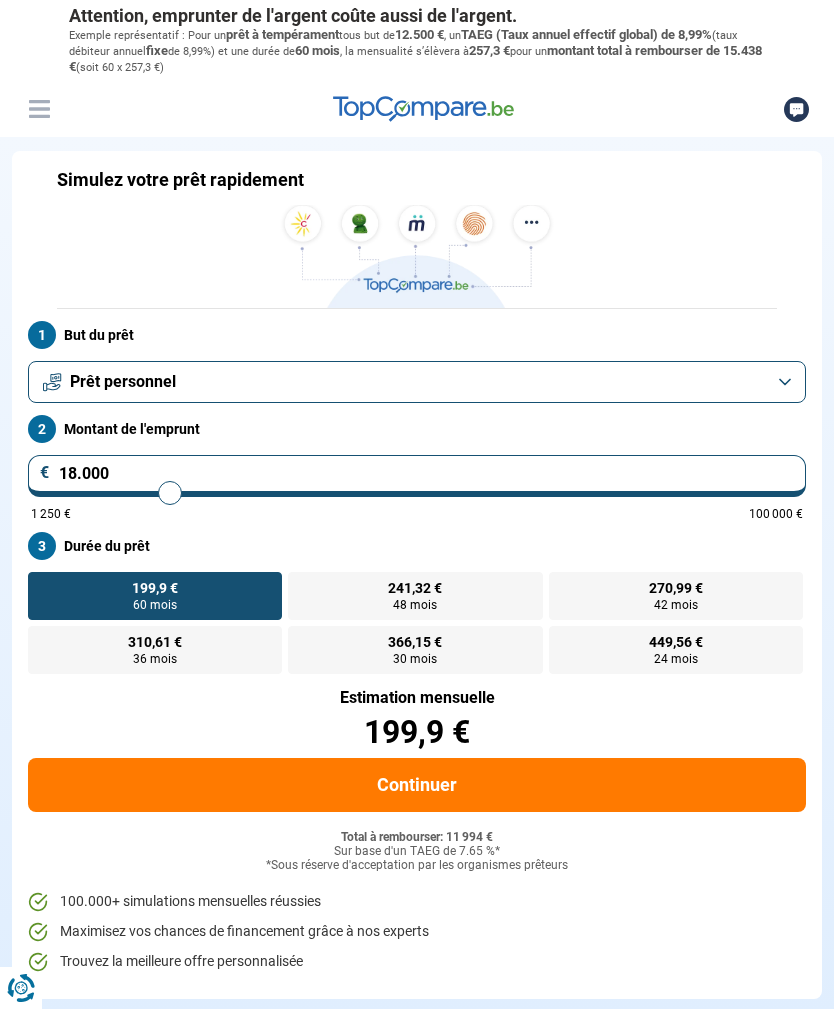 type on "18.250" 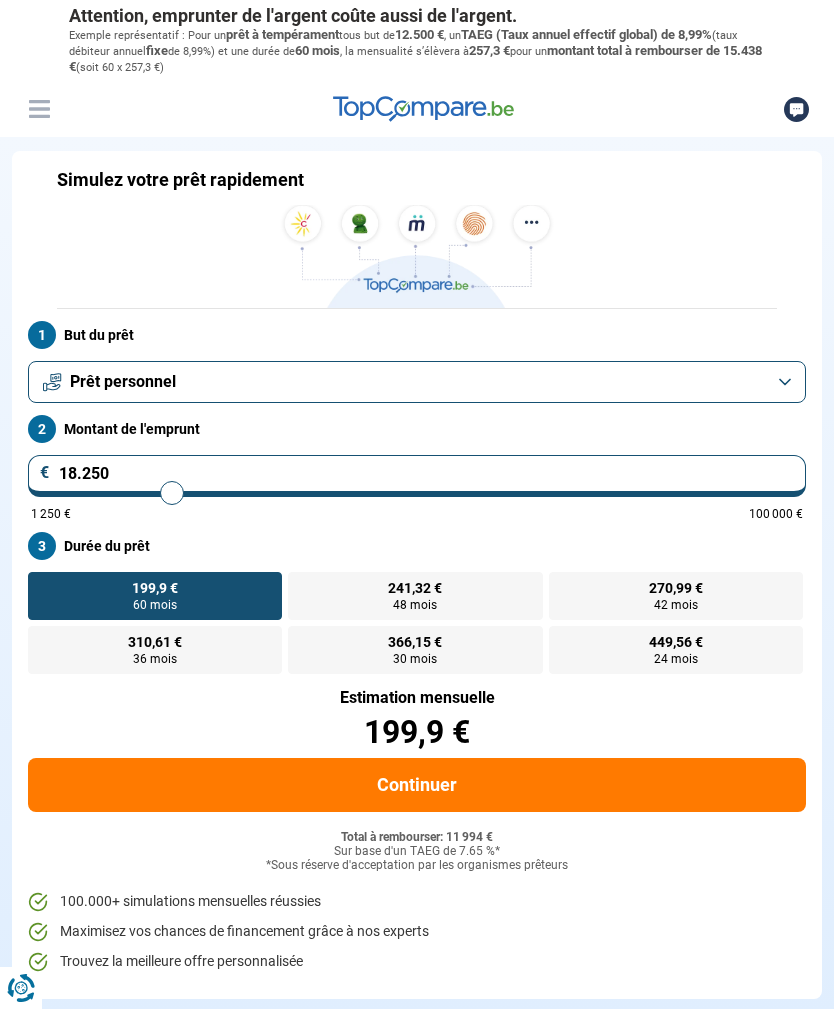 type on "18.500" 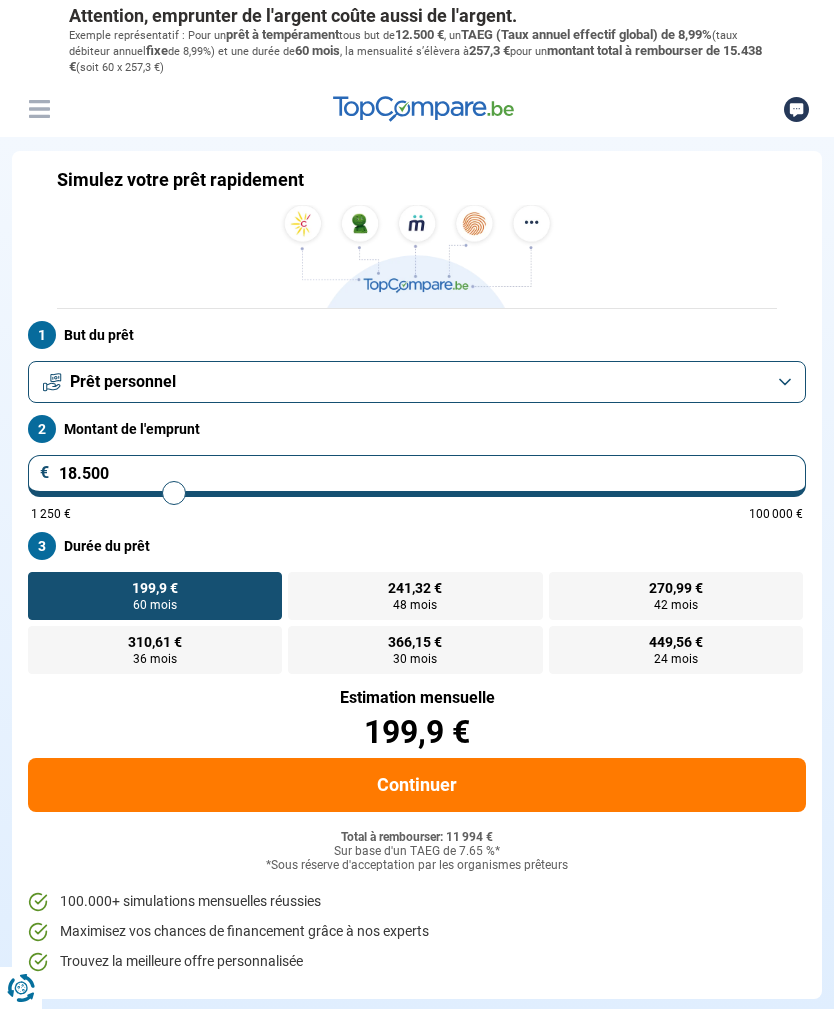 type on "19.000" 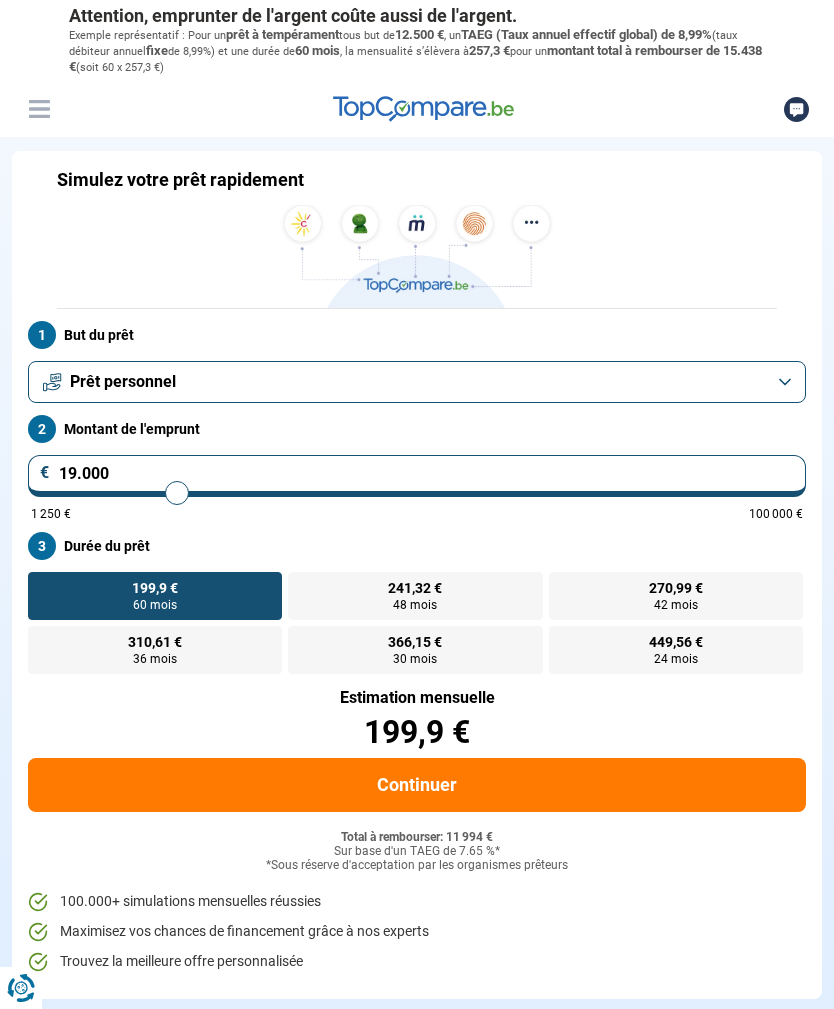 type on "19.500" 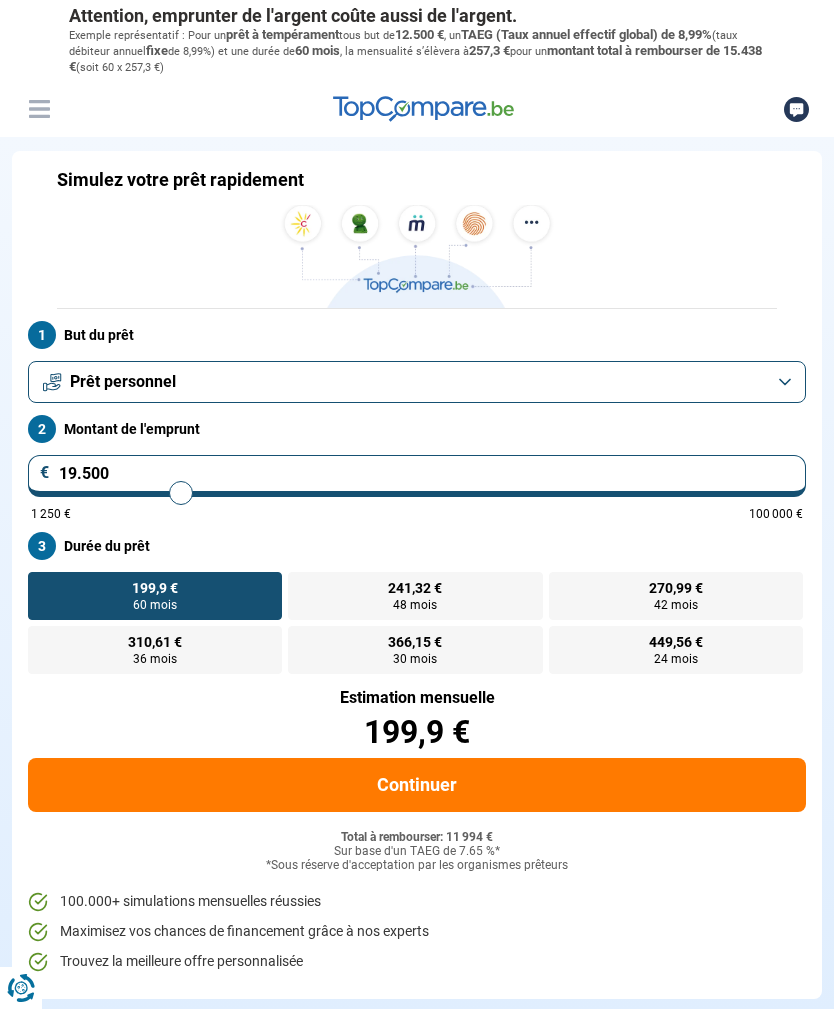 type on "19.750" 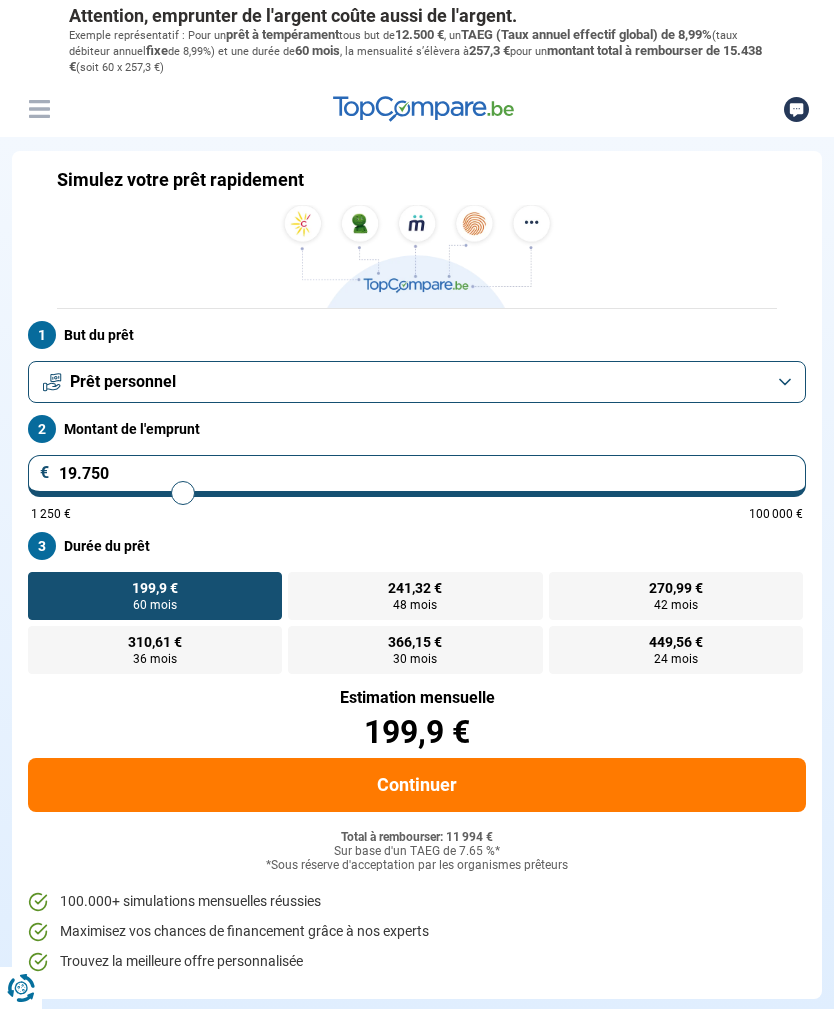 type on "20.250" 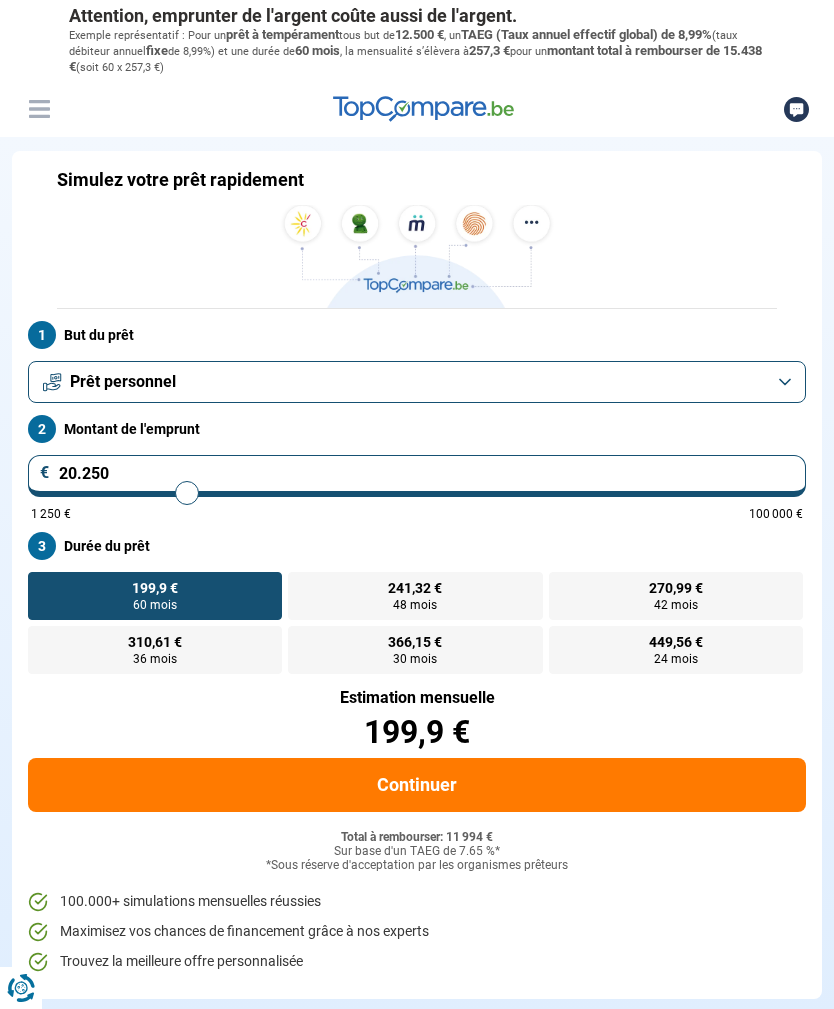 type on "20.500" 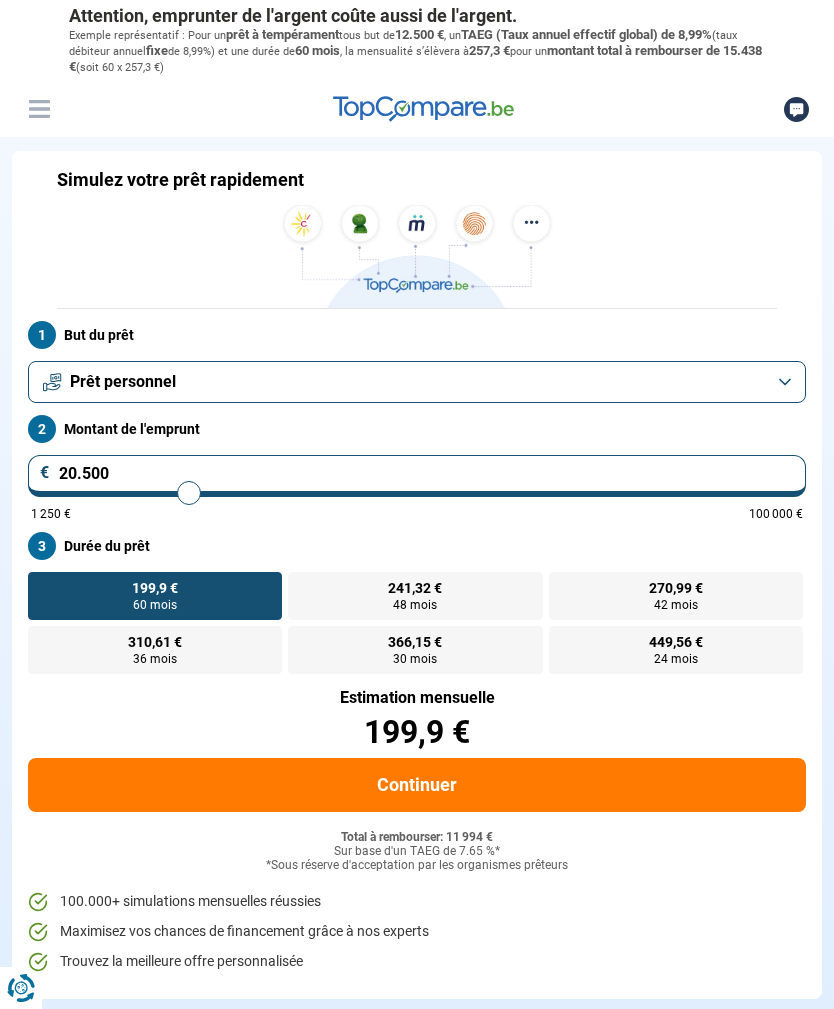 type on "20.750" 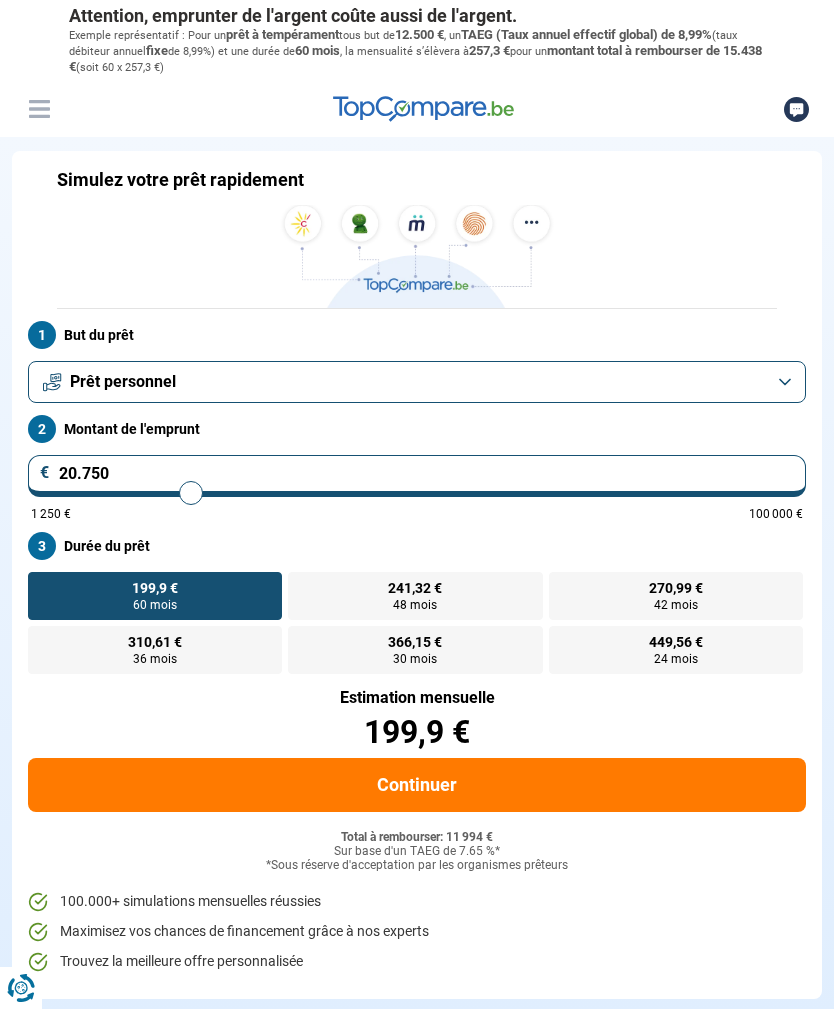 type on "21.000" 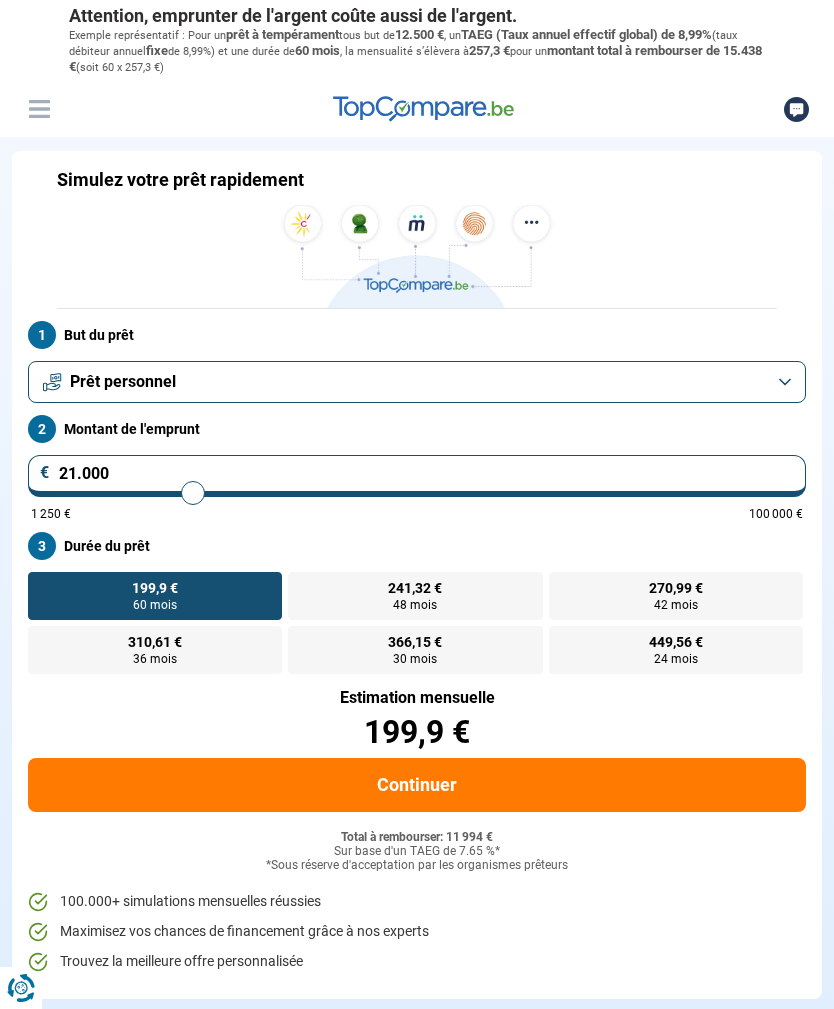 type on "21.250" 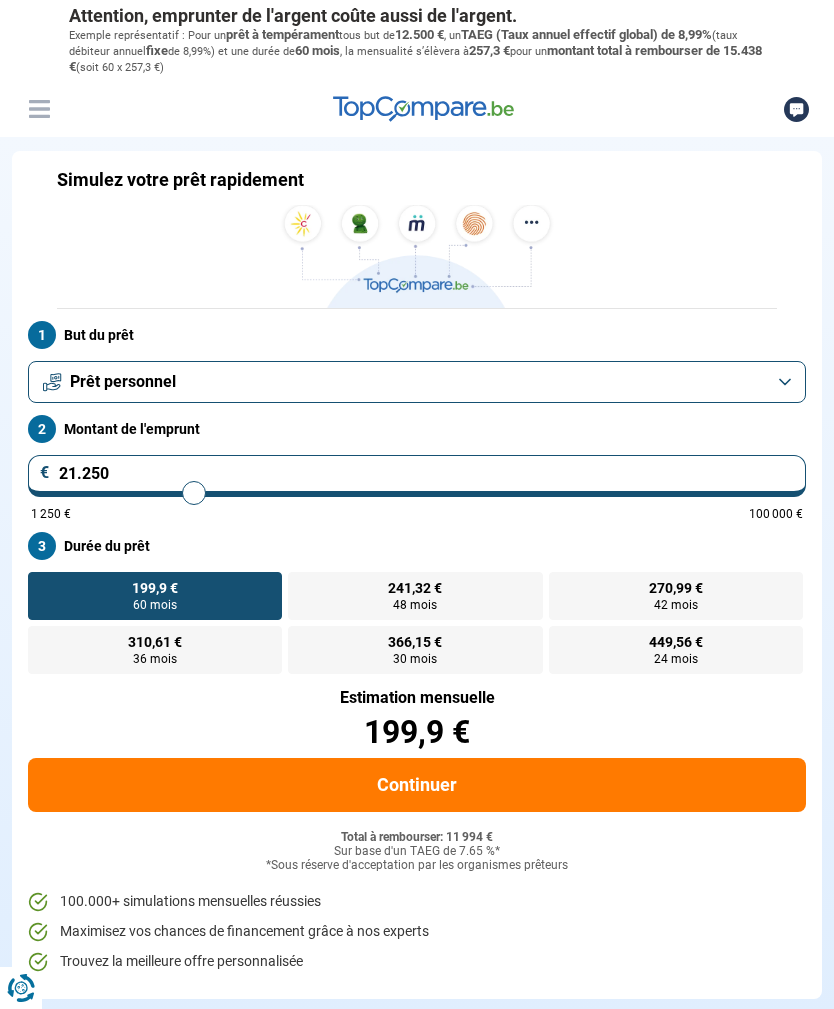 type on "21.500" 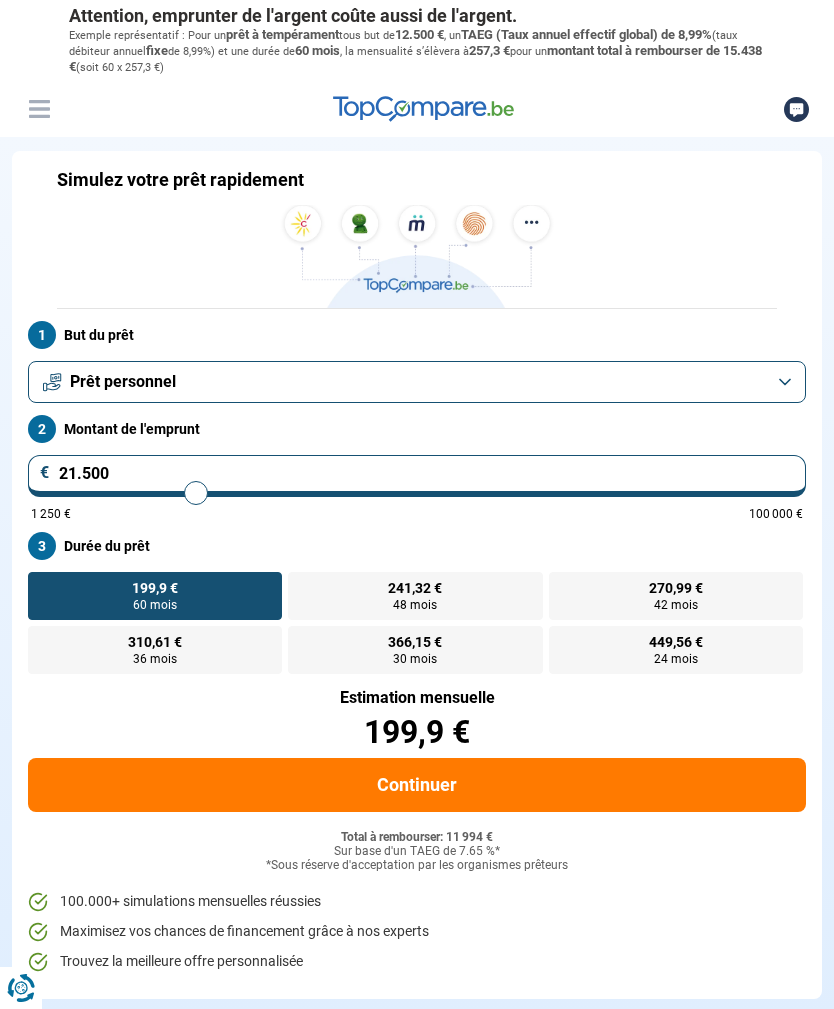 type on "21.750" 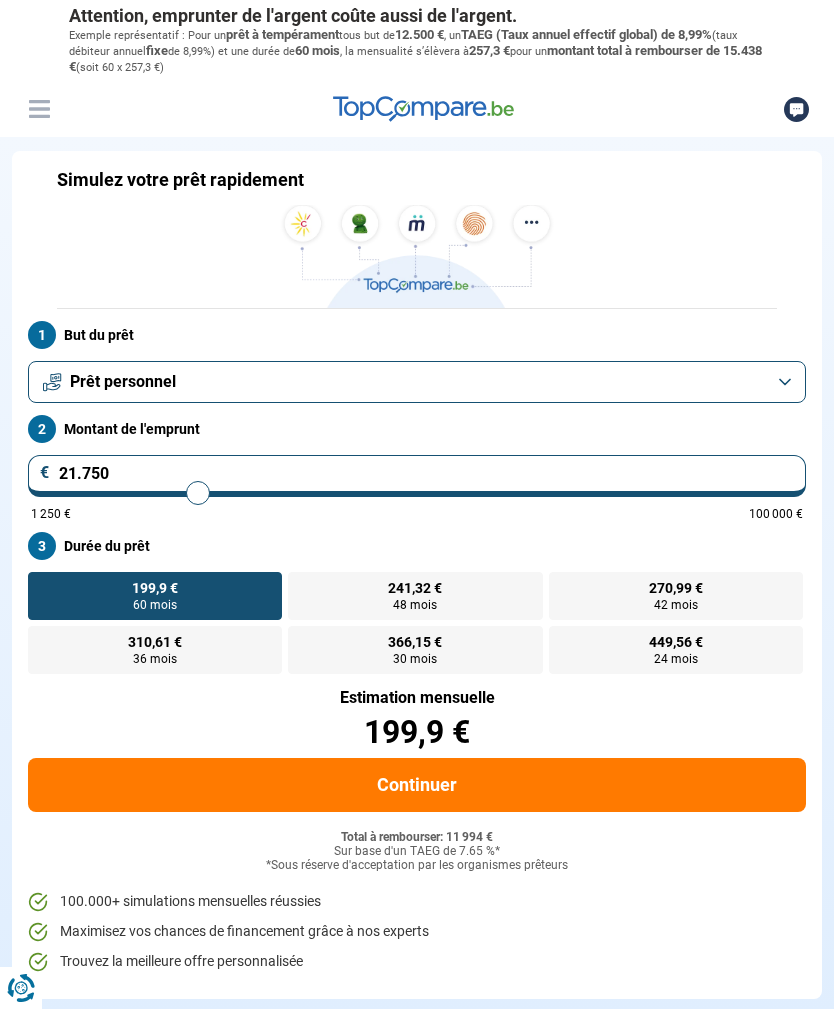 type on "22.000" 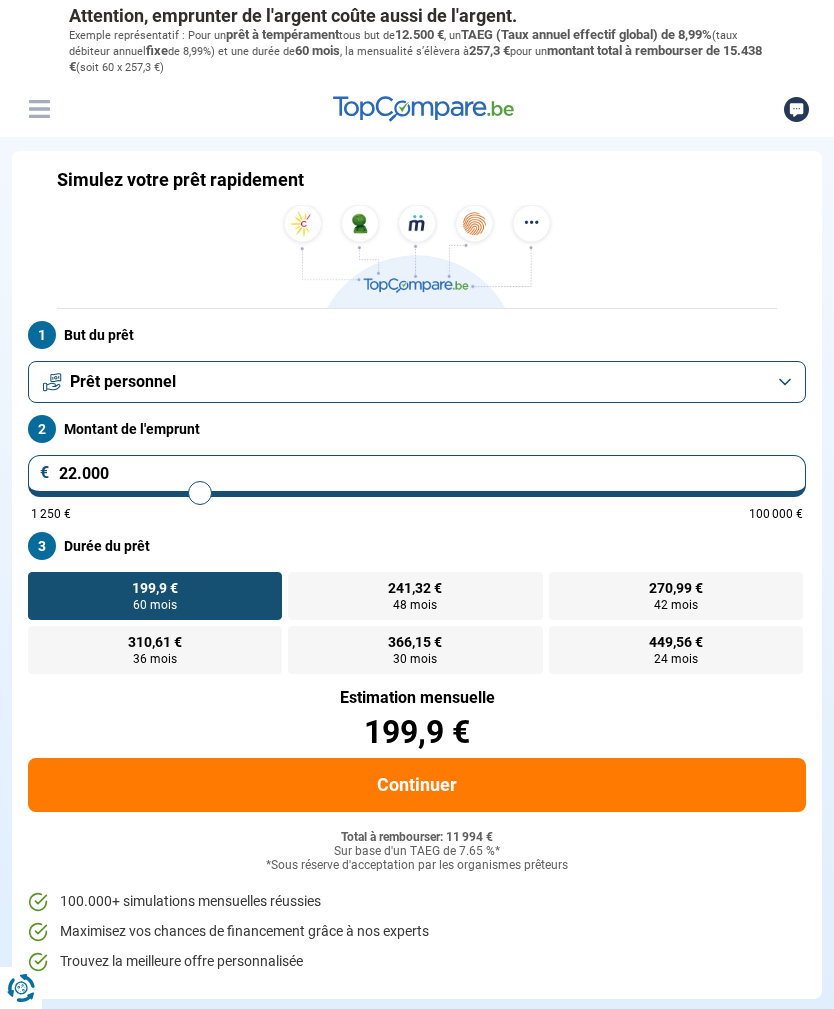 type on "22.250" 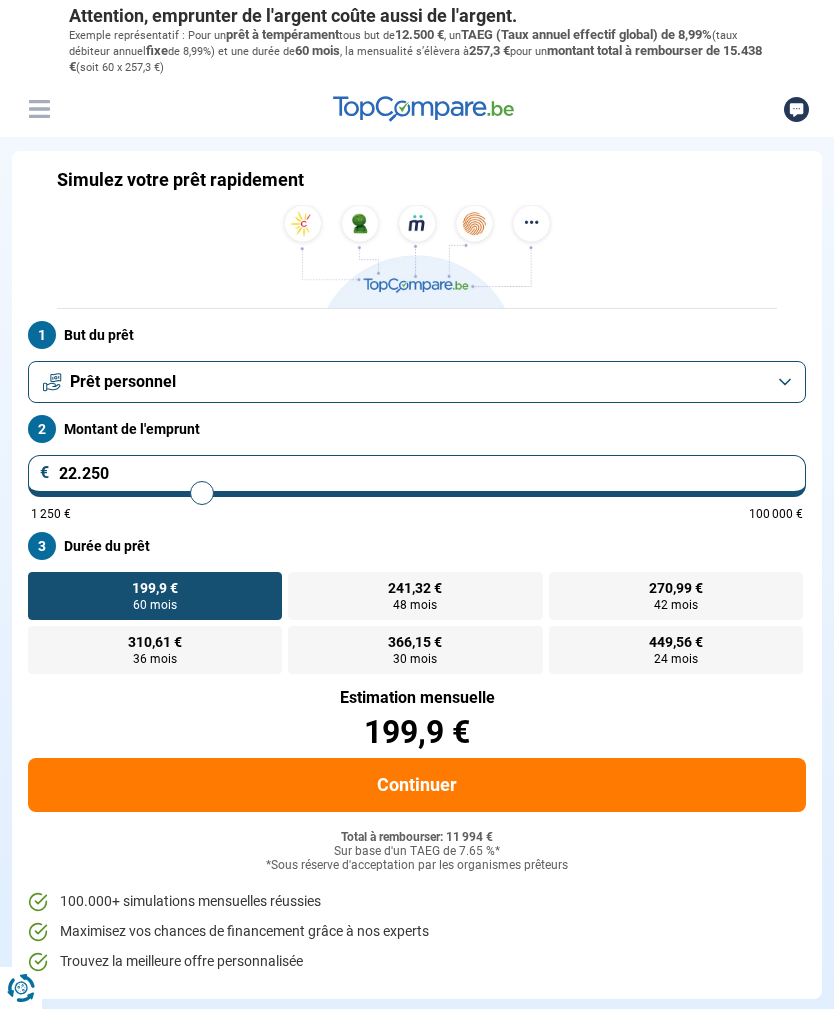 type on "22.500" 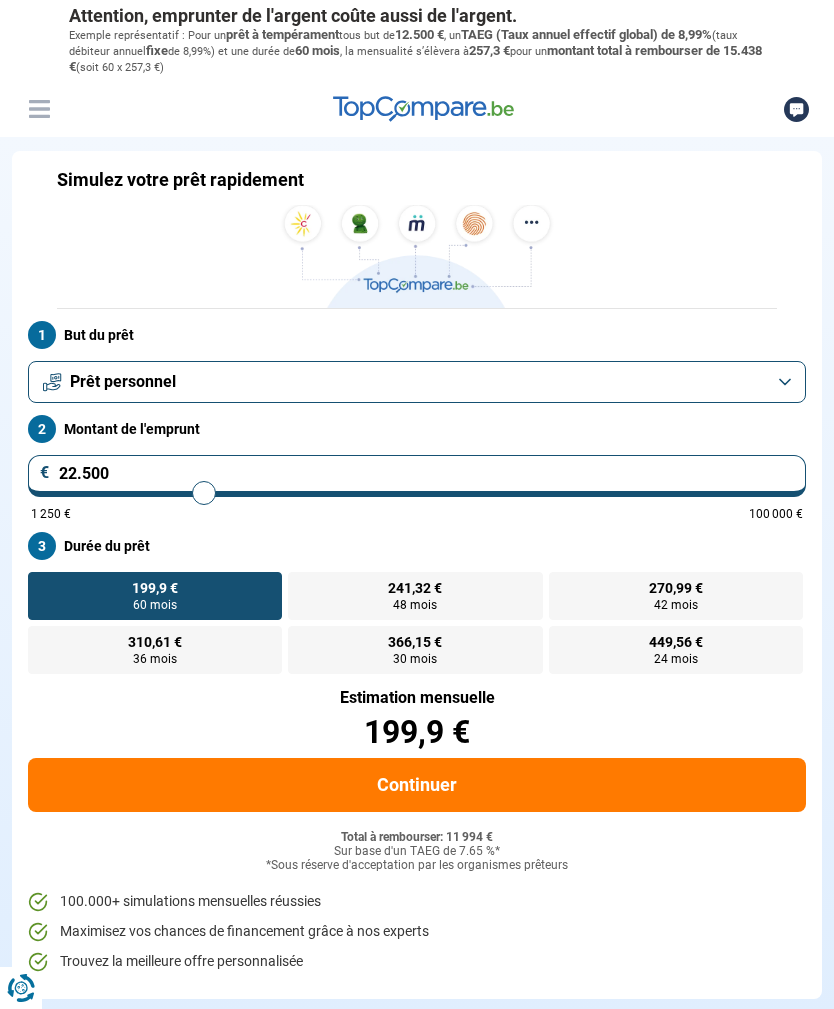 type on "22.750" 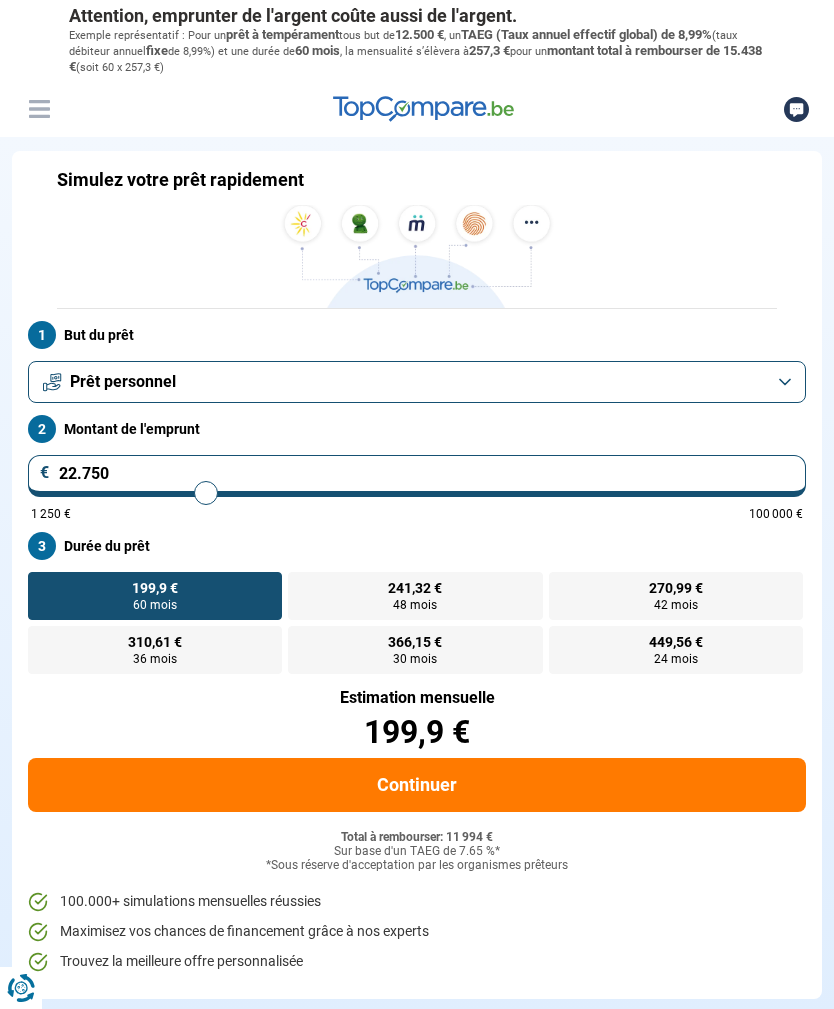 type on "23.000" 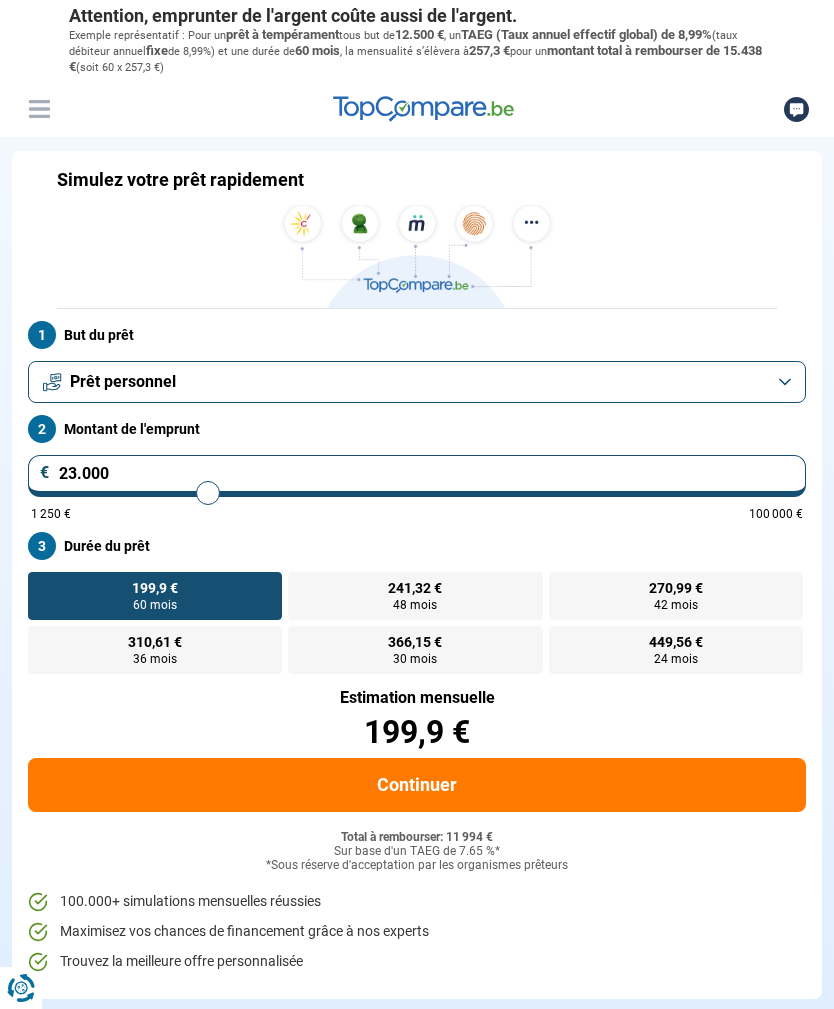 type on "23.250" 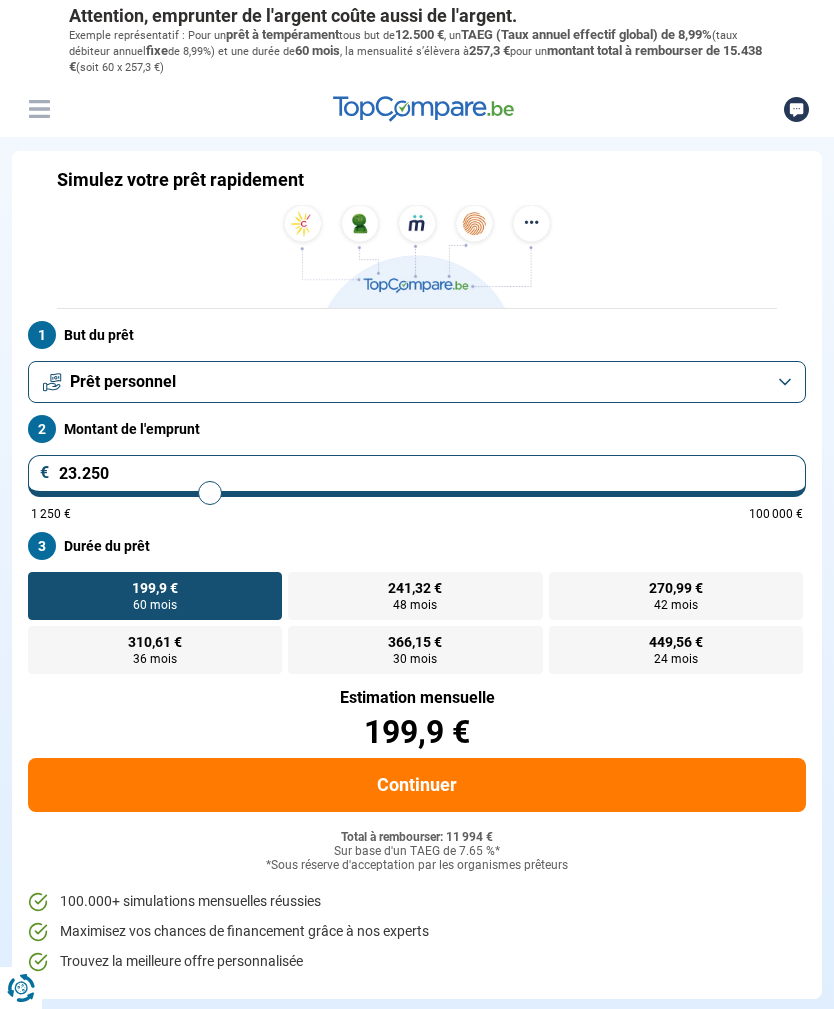 type on "23.500" 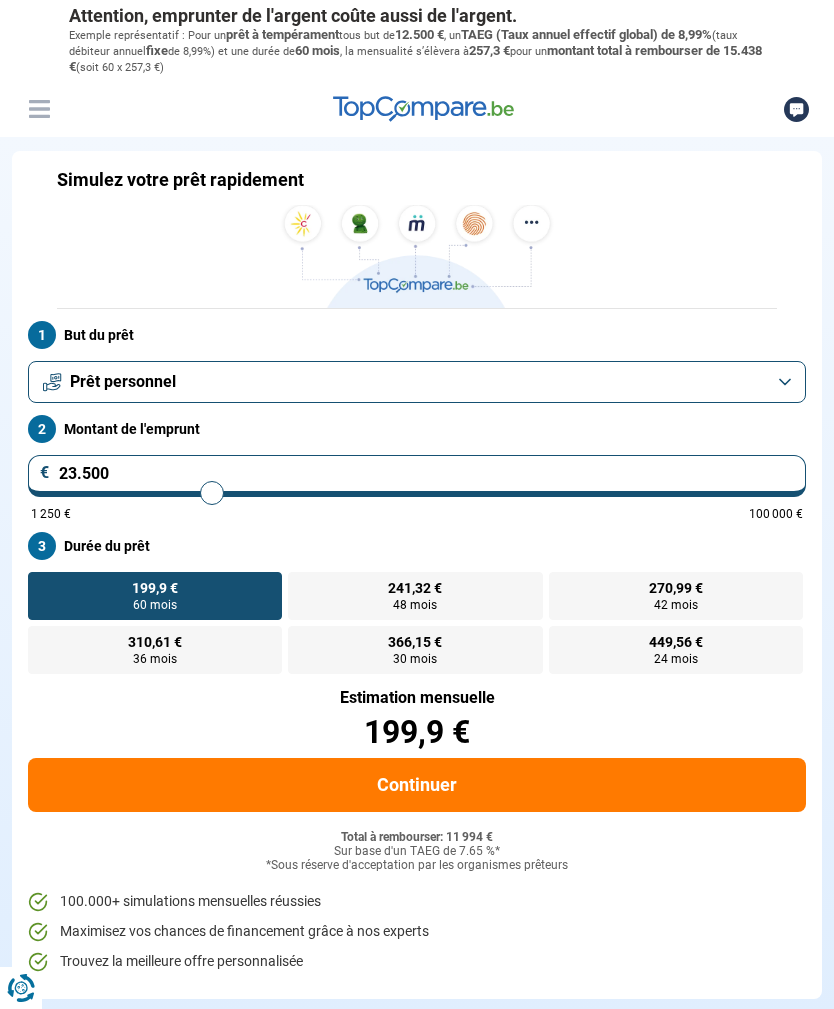 type on "23.750" 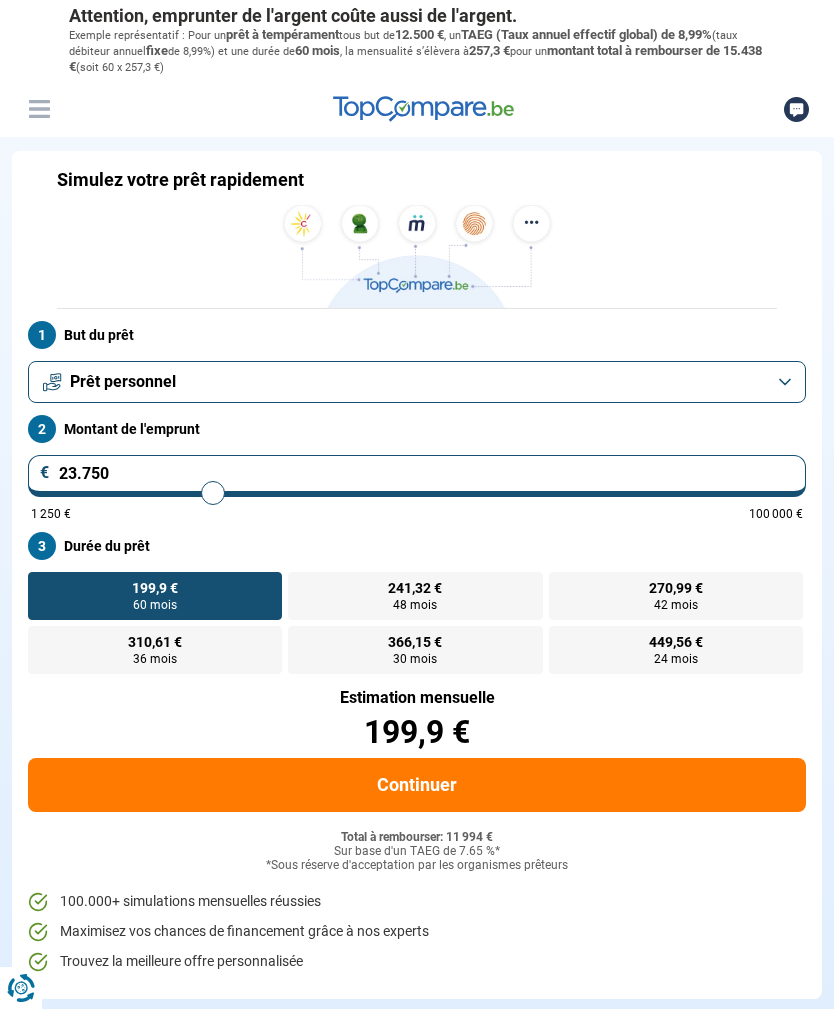 type on "24.000" 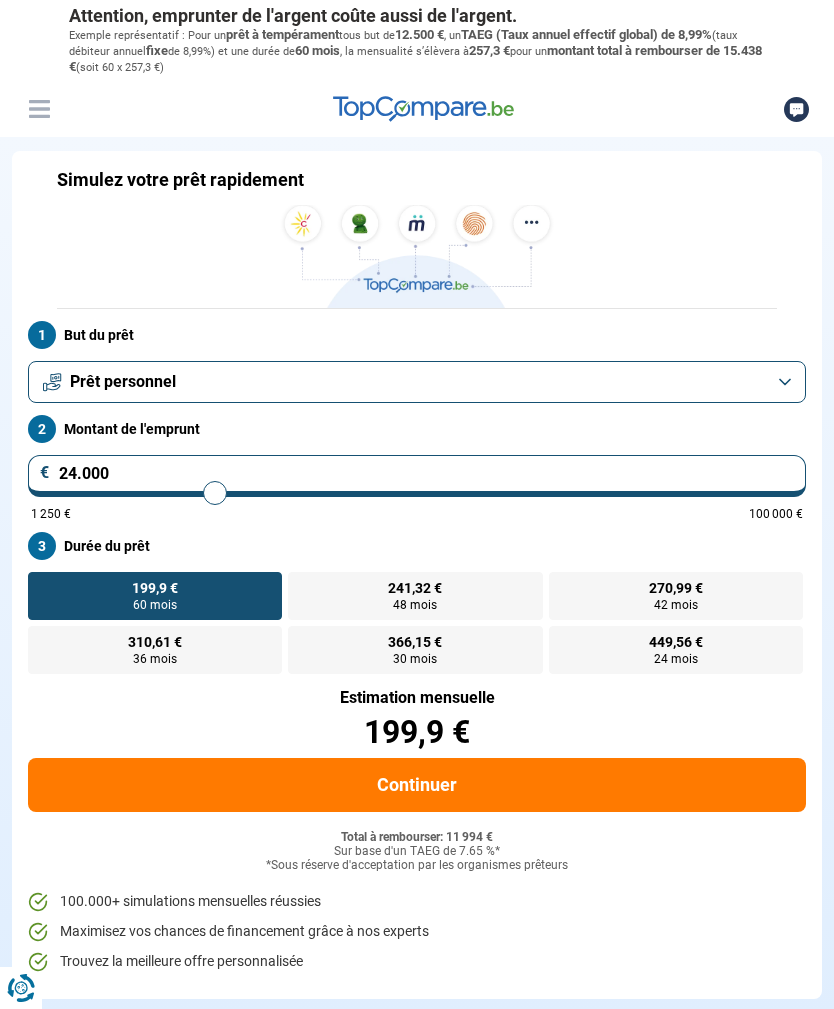 type on "24.250" 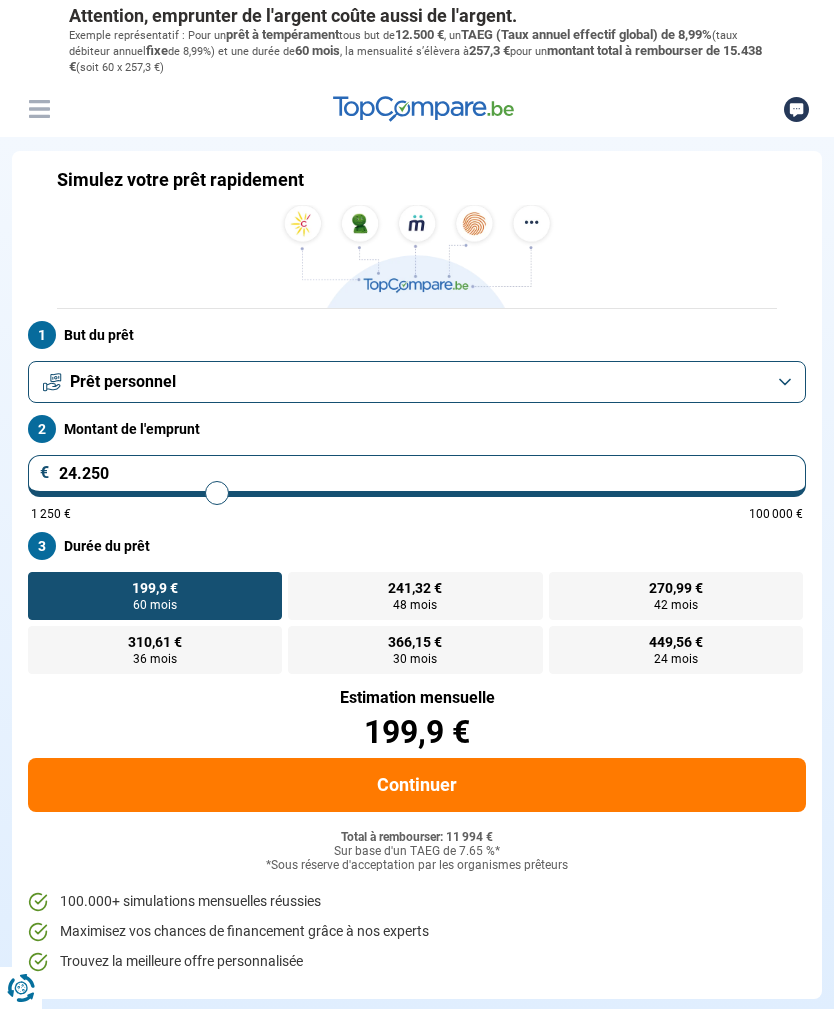 type on "24.500" 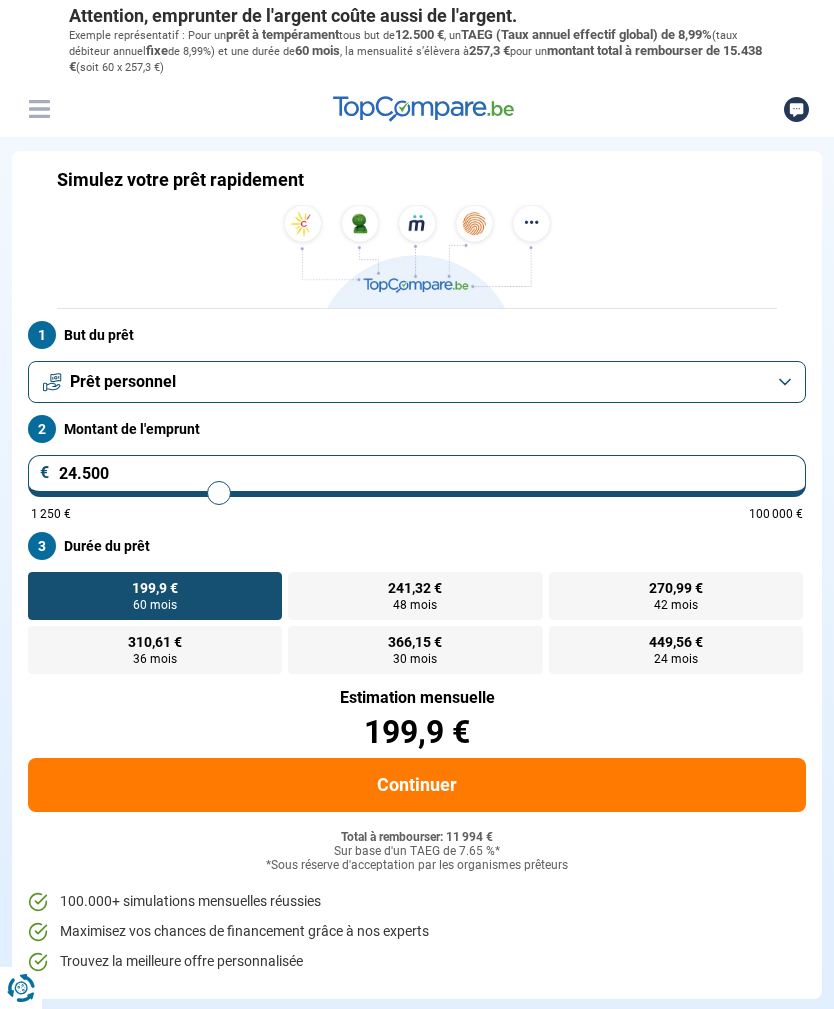 type on "24.750" 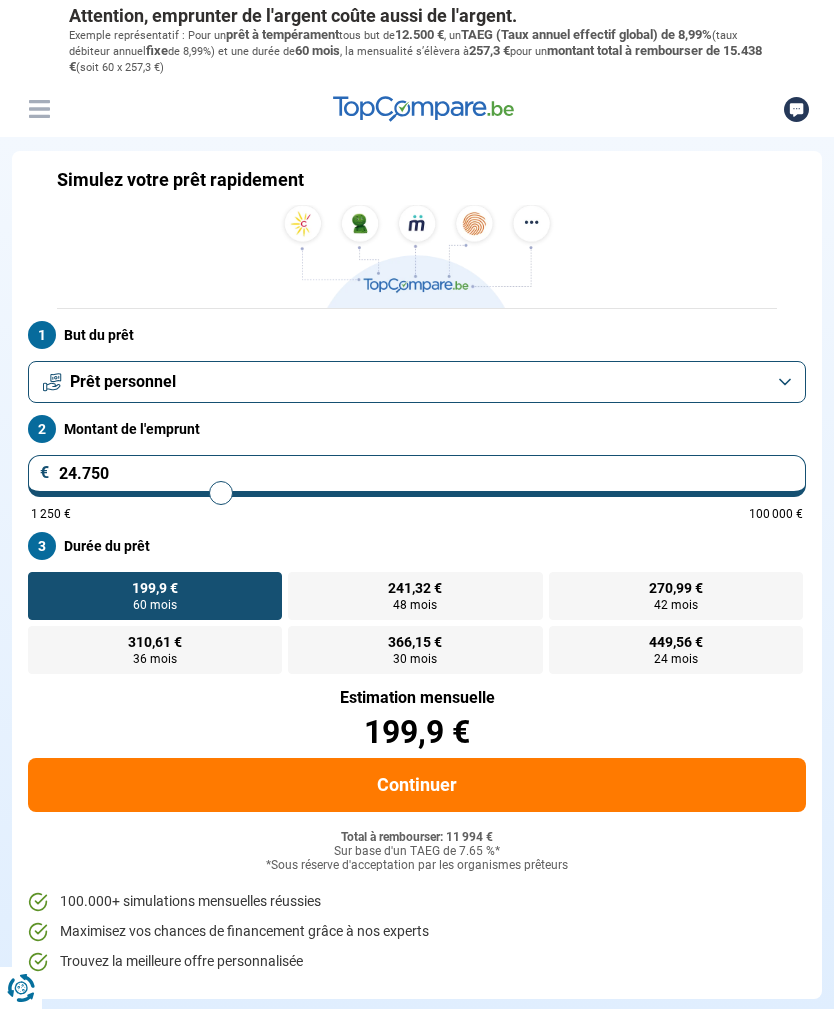 type on "25.000" 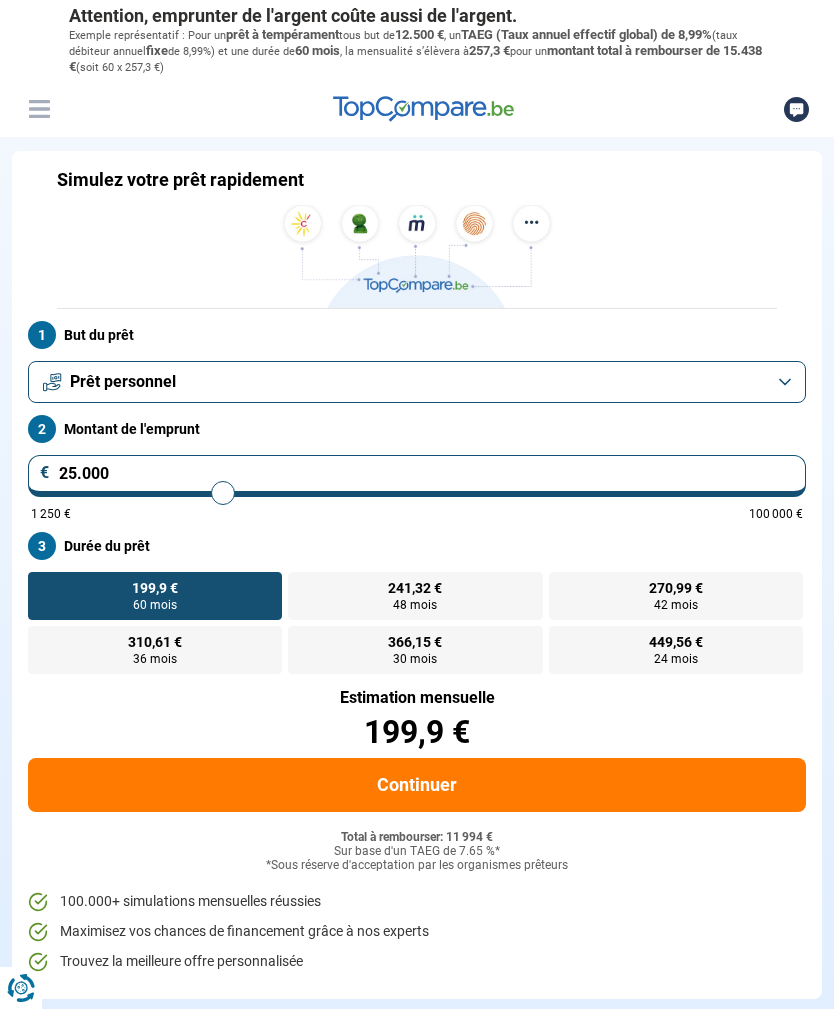type on "25.250" 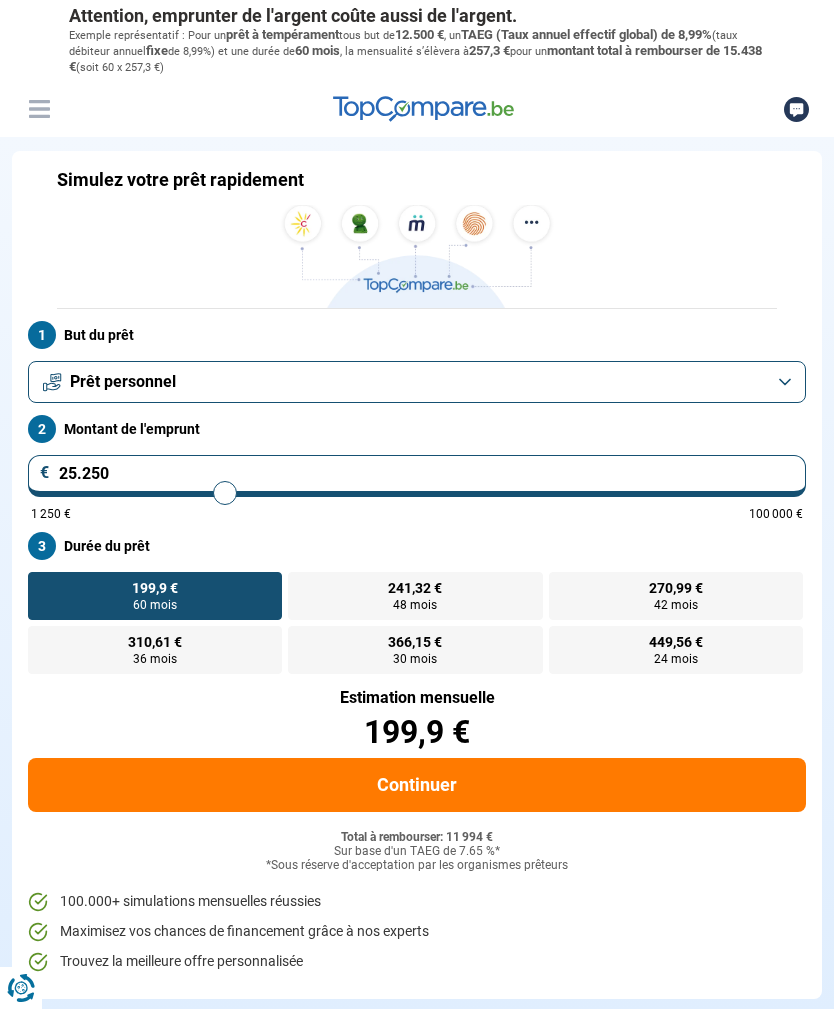 type on "25.000" 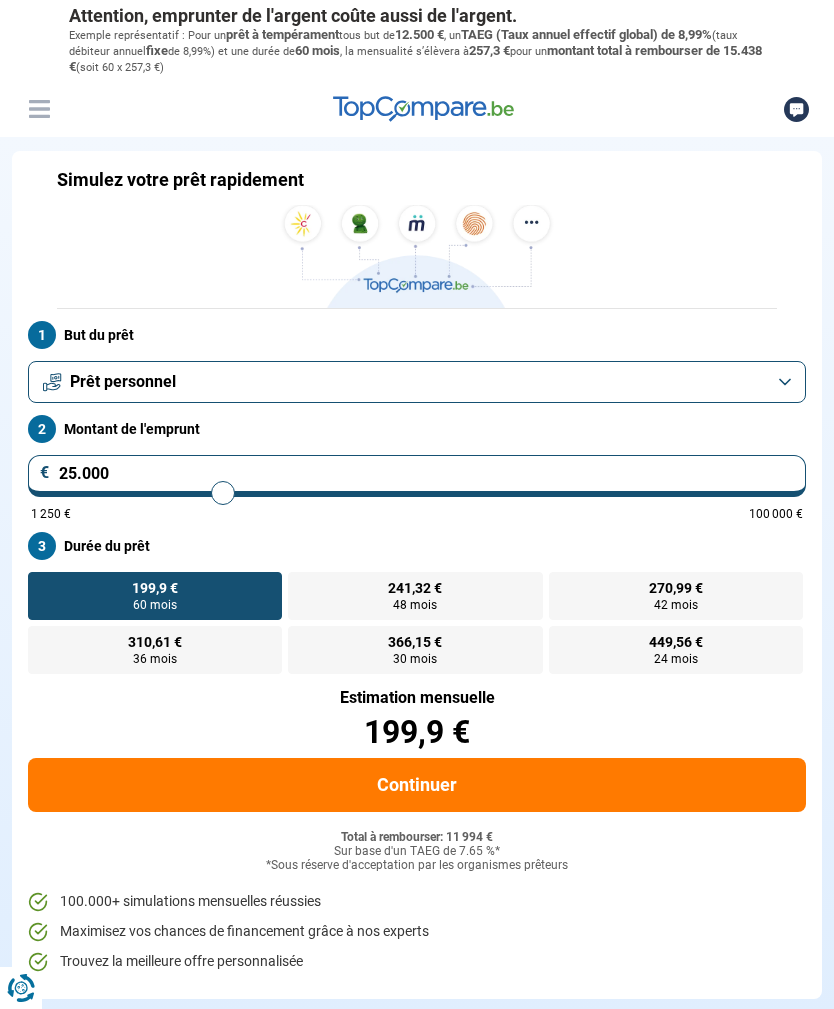 type on "25000" 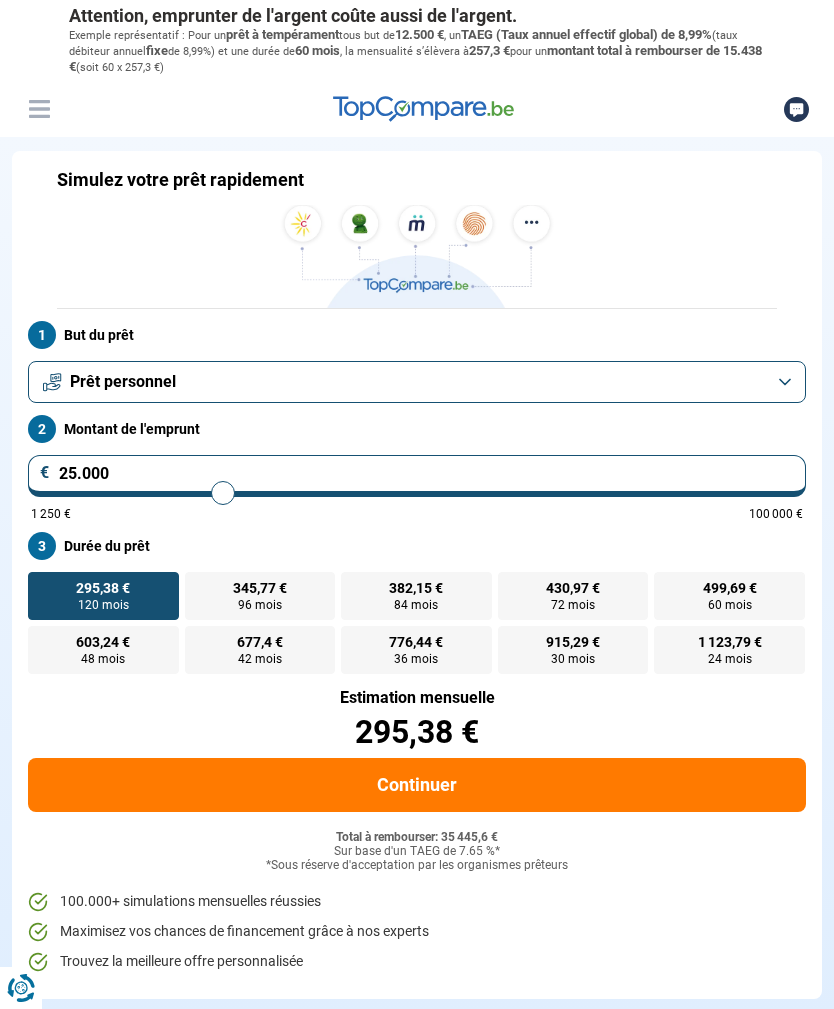 click on "Prêt personnel" at bounding box center [417, 382] 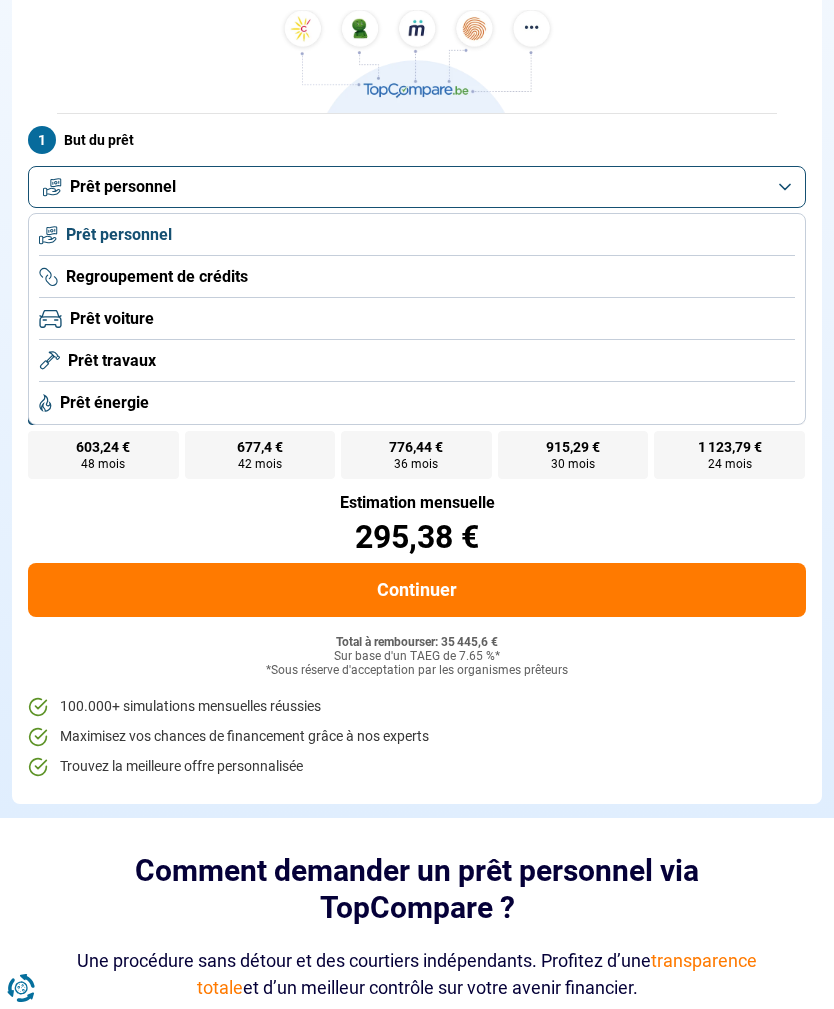 scroll, scrollTop: 223, scrollLeft: 0, axis: vertical 